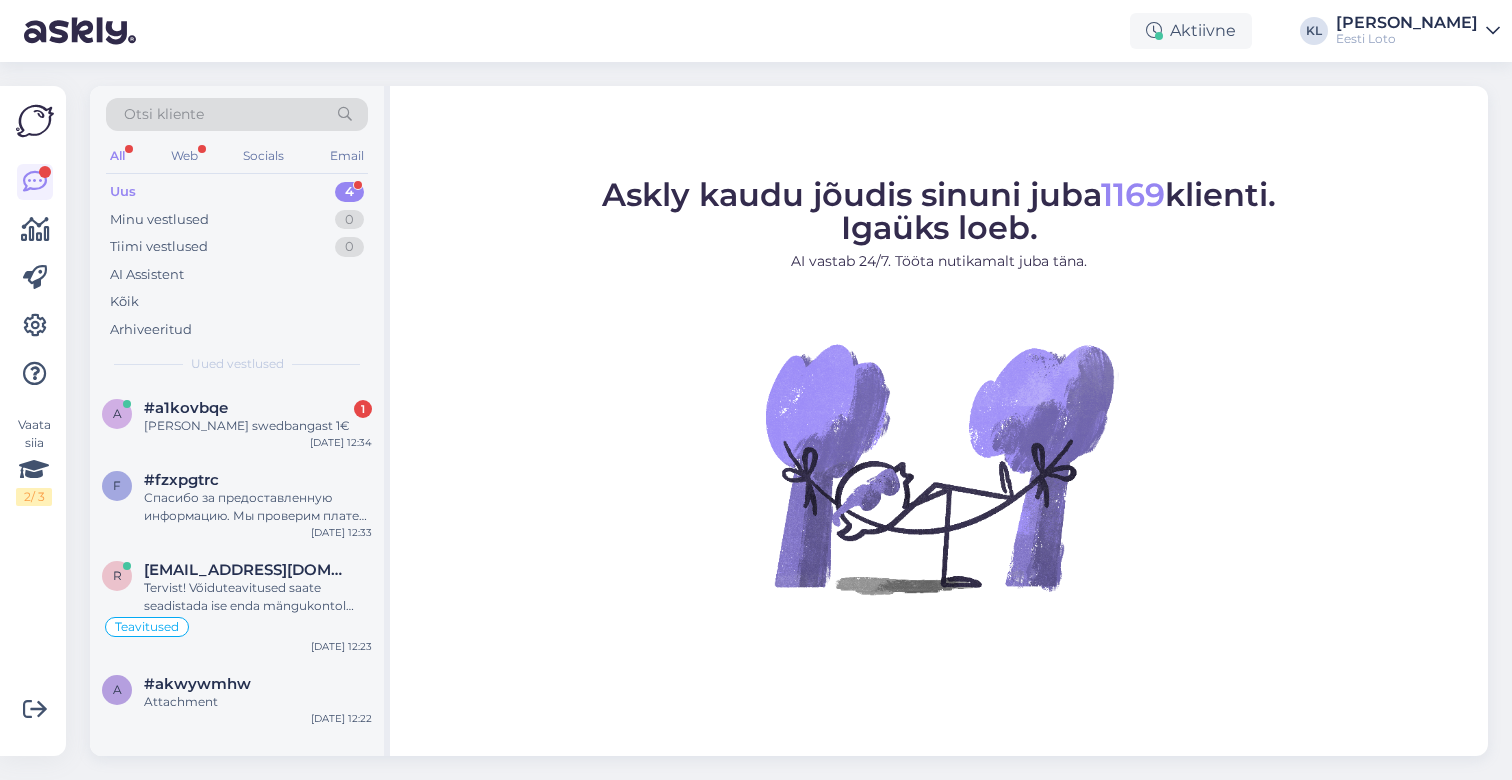 scroll, scrollTop: 0, scrollLeft: 0, axis: both 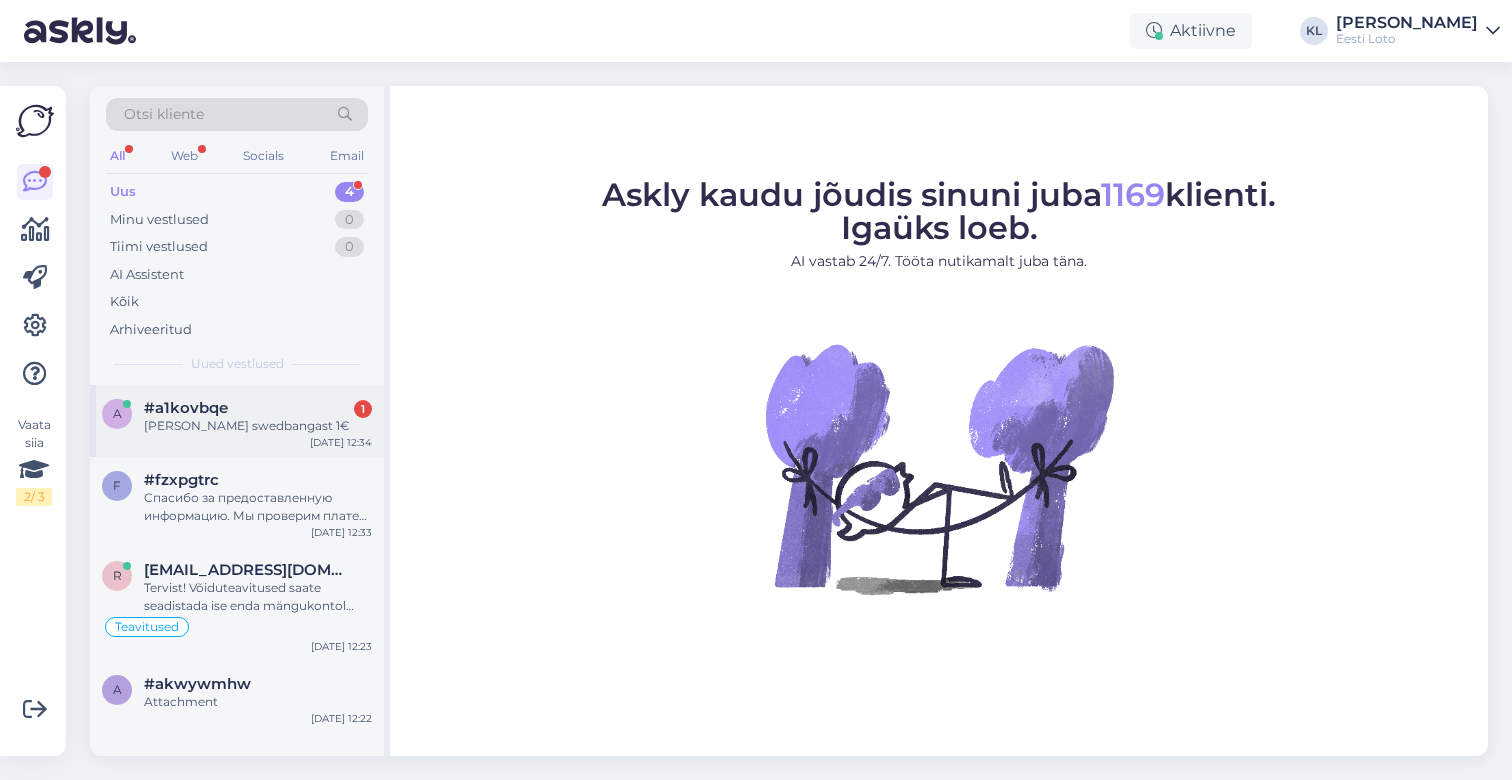 click on "[PERSON_NAME] swedbangast 1€" at bounding box center [258, 426] 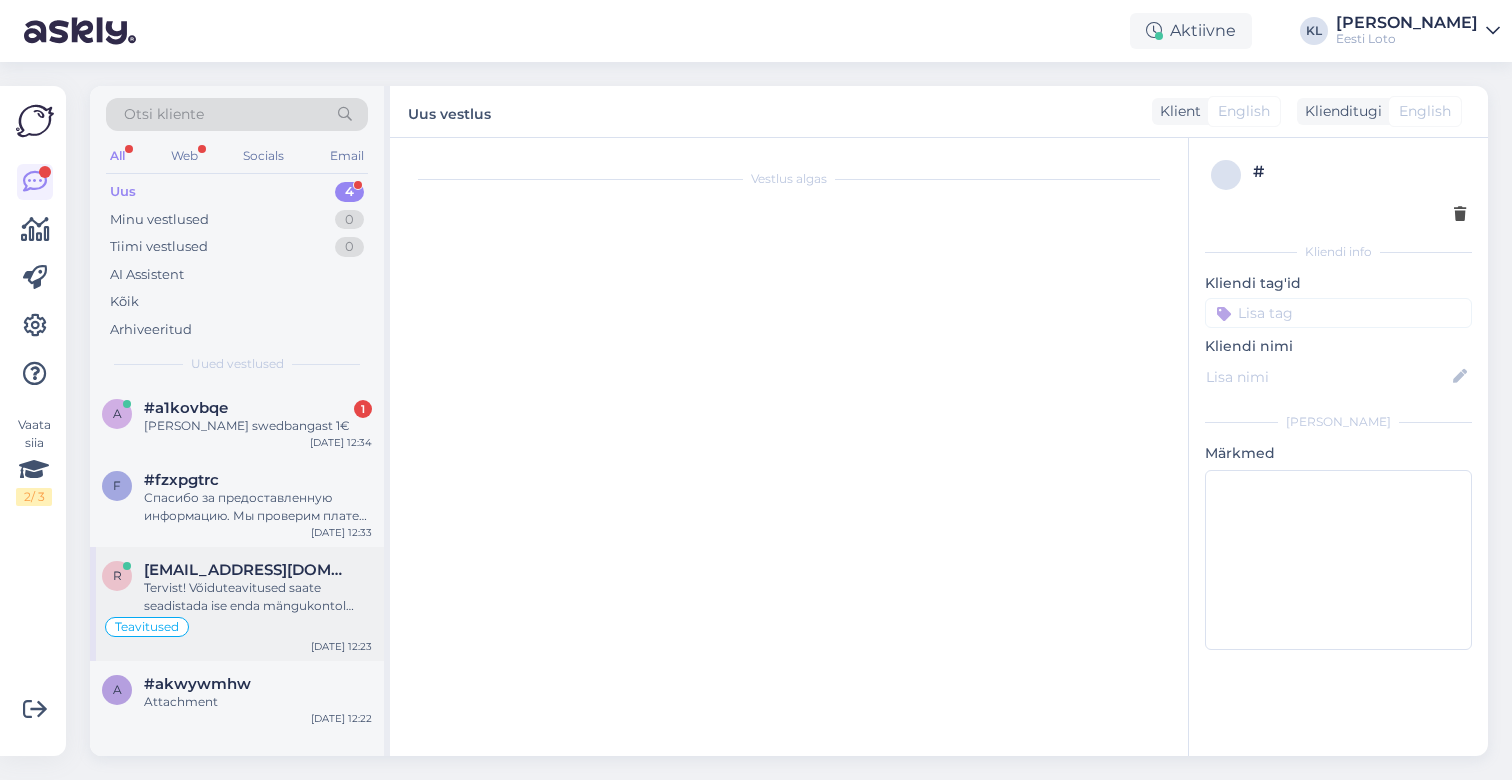 click on "Tervist!
Võiduteavitused saate seadistada ise enda mängukontol valides “Konto menüü” ja “Minu andmed”. Seejärel määrake teavituste juures, kuidas soovite võiduteavitust edaspidi [PERSON_NAME] alates missugusest summast. Pärast valikute tegemist tuleb kindlasti andmed salvestada, selleks tuleb vajutada lehekülje [PERSON_NAME] olevale nupule „Salvesta muudatused“." at bounding box center (258, 597) 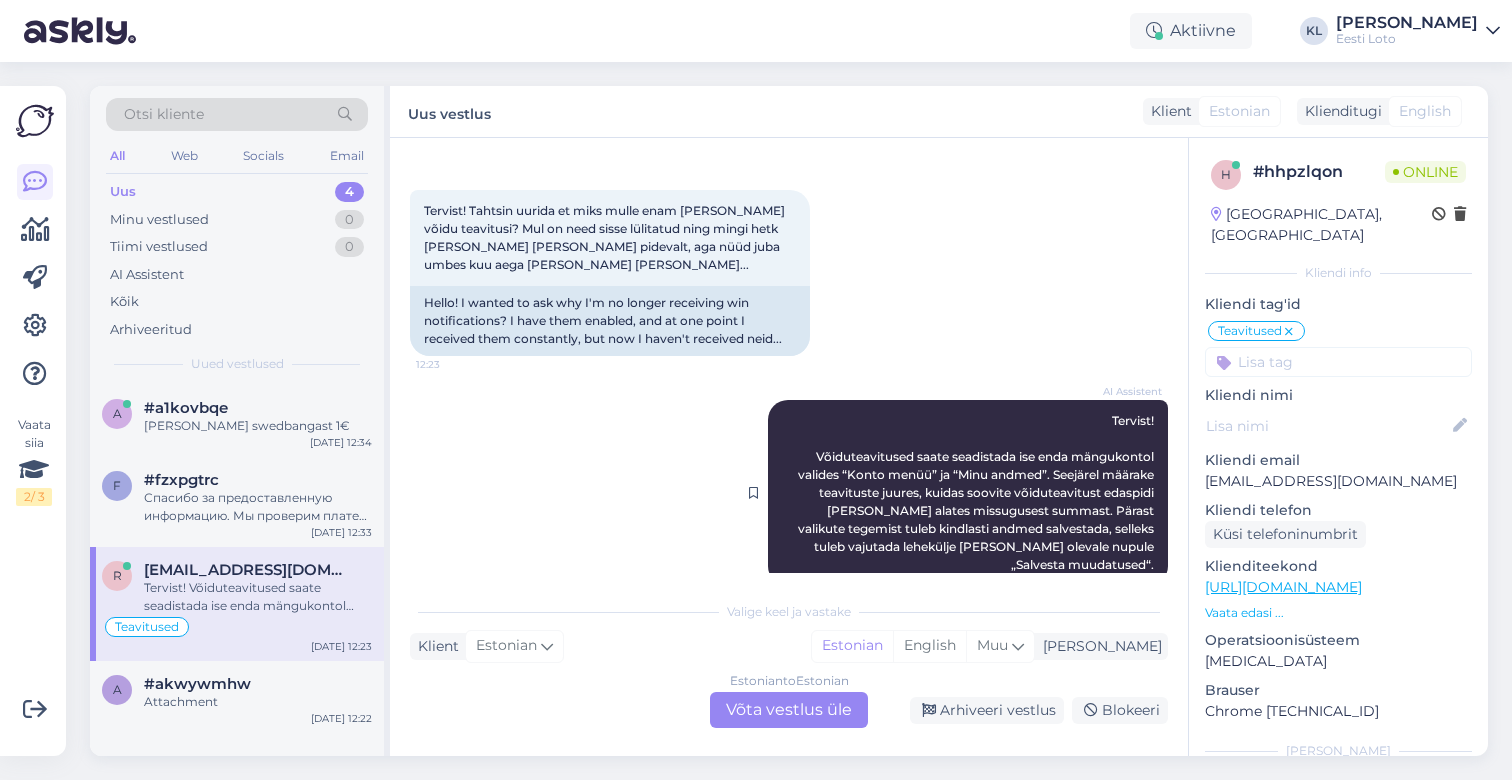 scroll, scrollTop: 555, scrollLeft: 0, axis: vertical 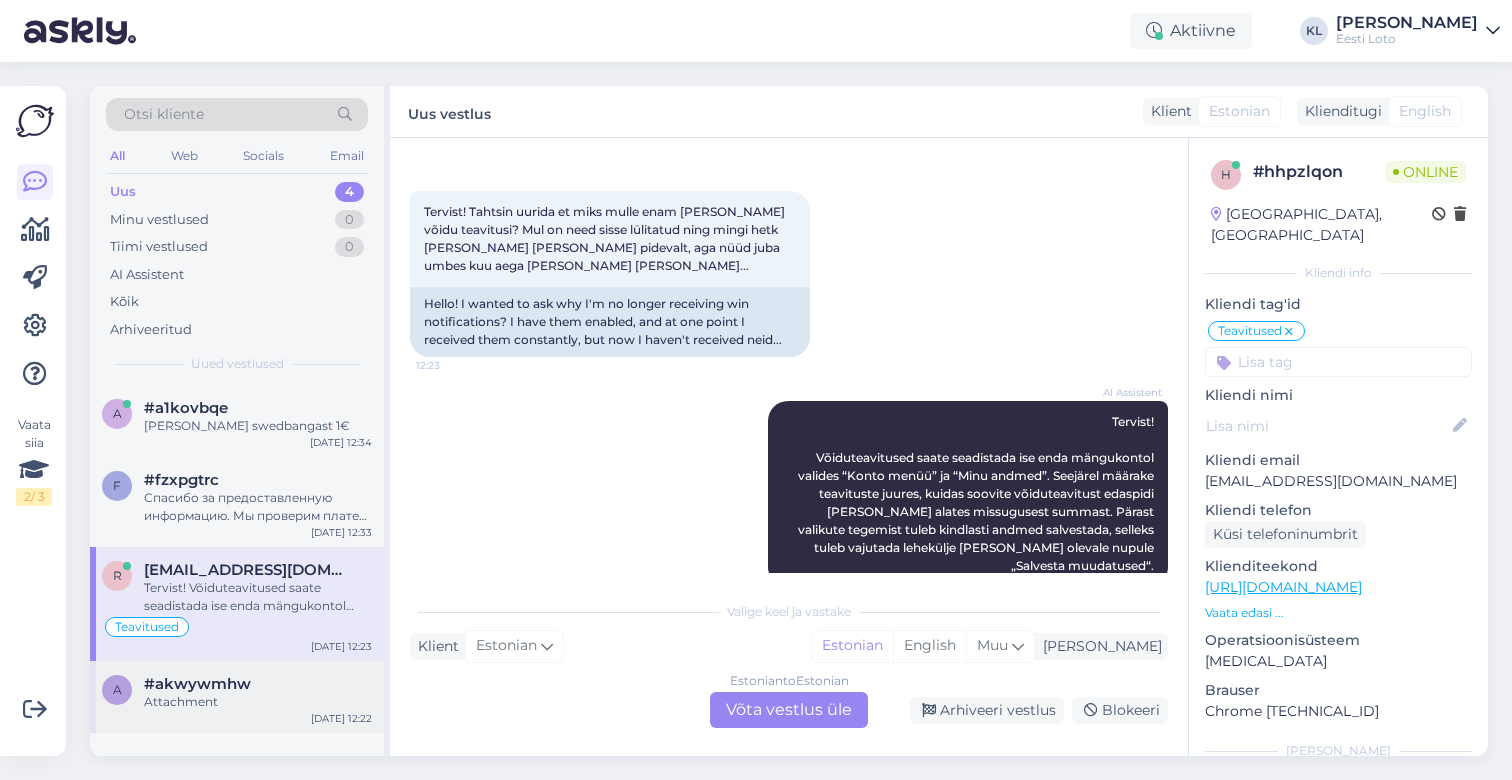 click on "#akwywmhw" at bounding box center (197, 684) 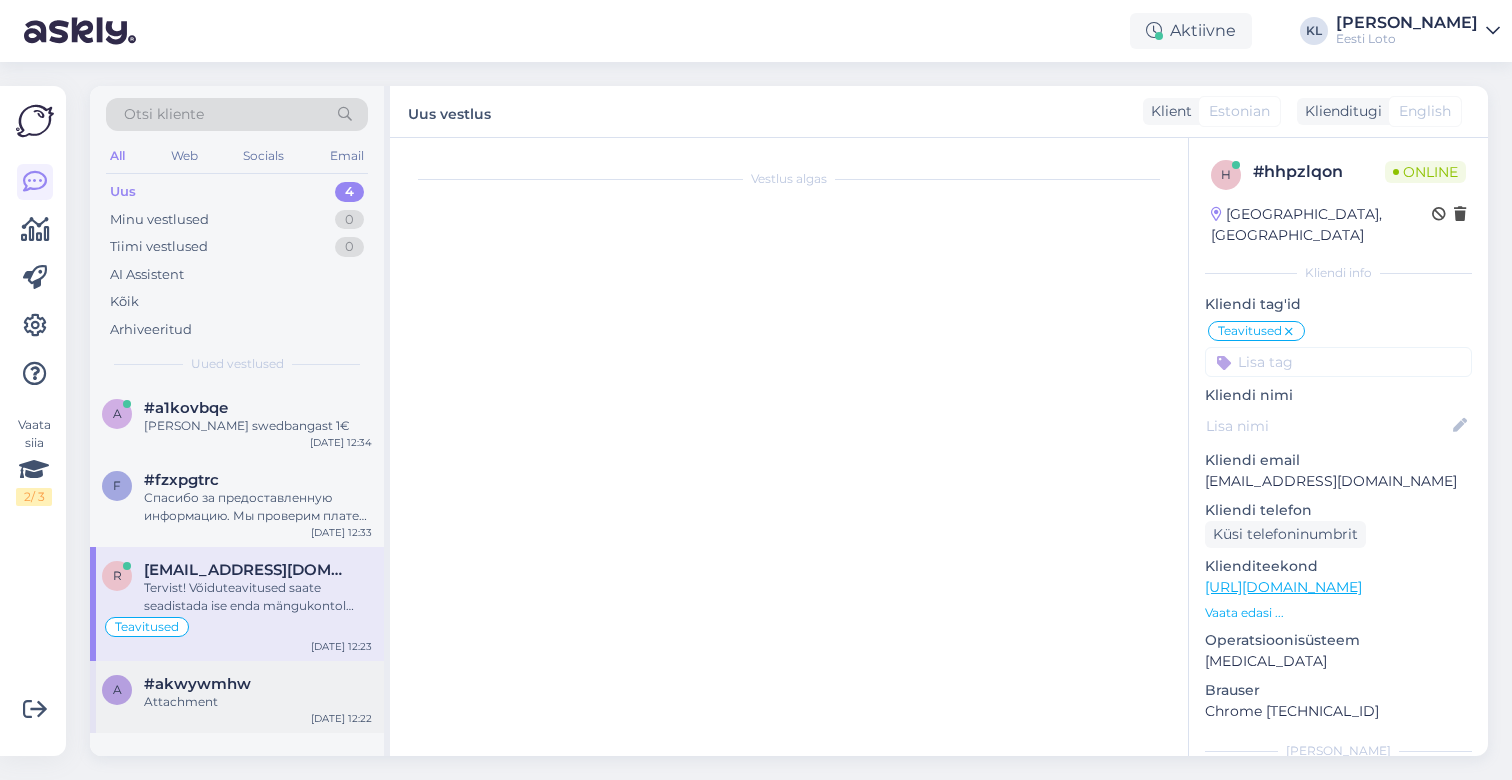 scroll, scrollTop: 107, scrollLeft: 0, axis: vertical 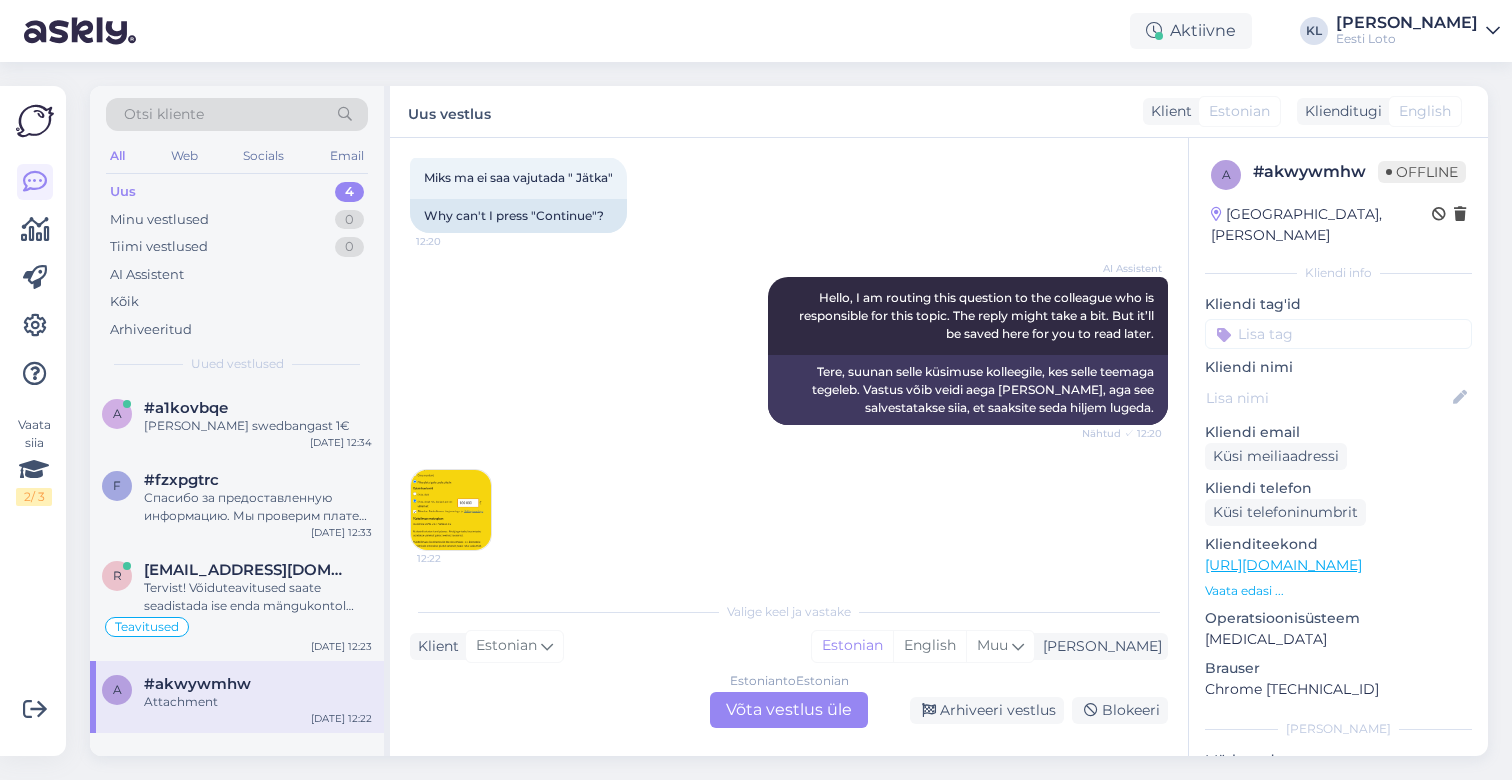 click at bounding box center (451, 510) 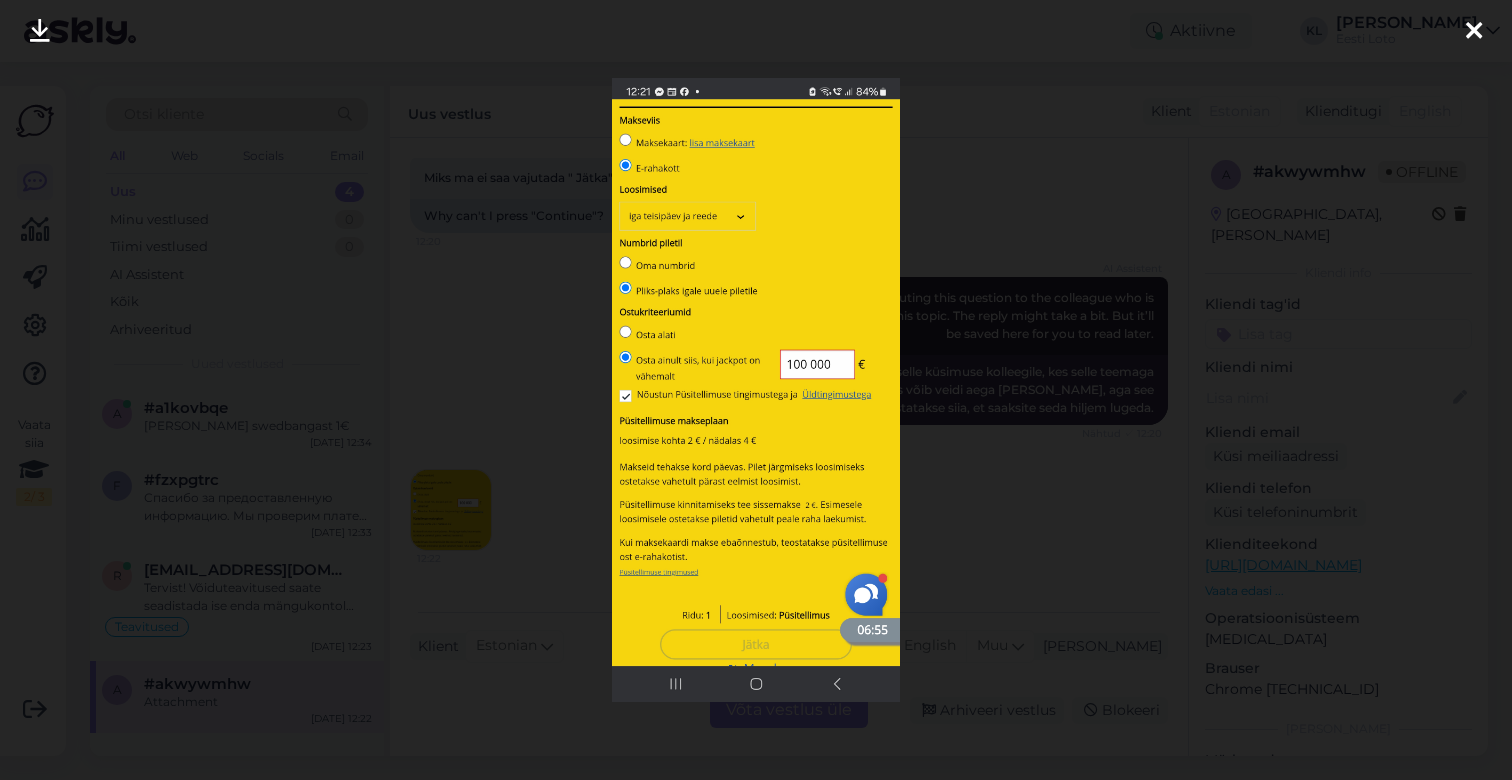 click at bounding box center [1474, 32] 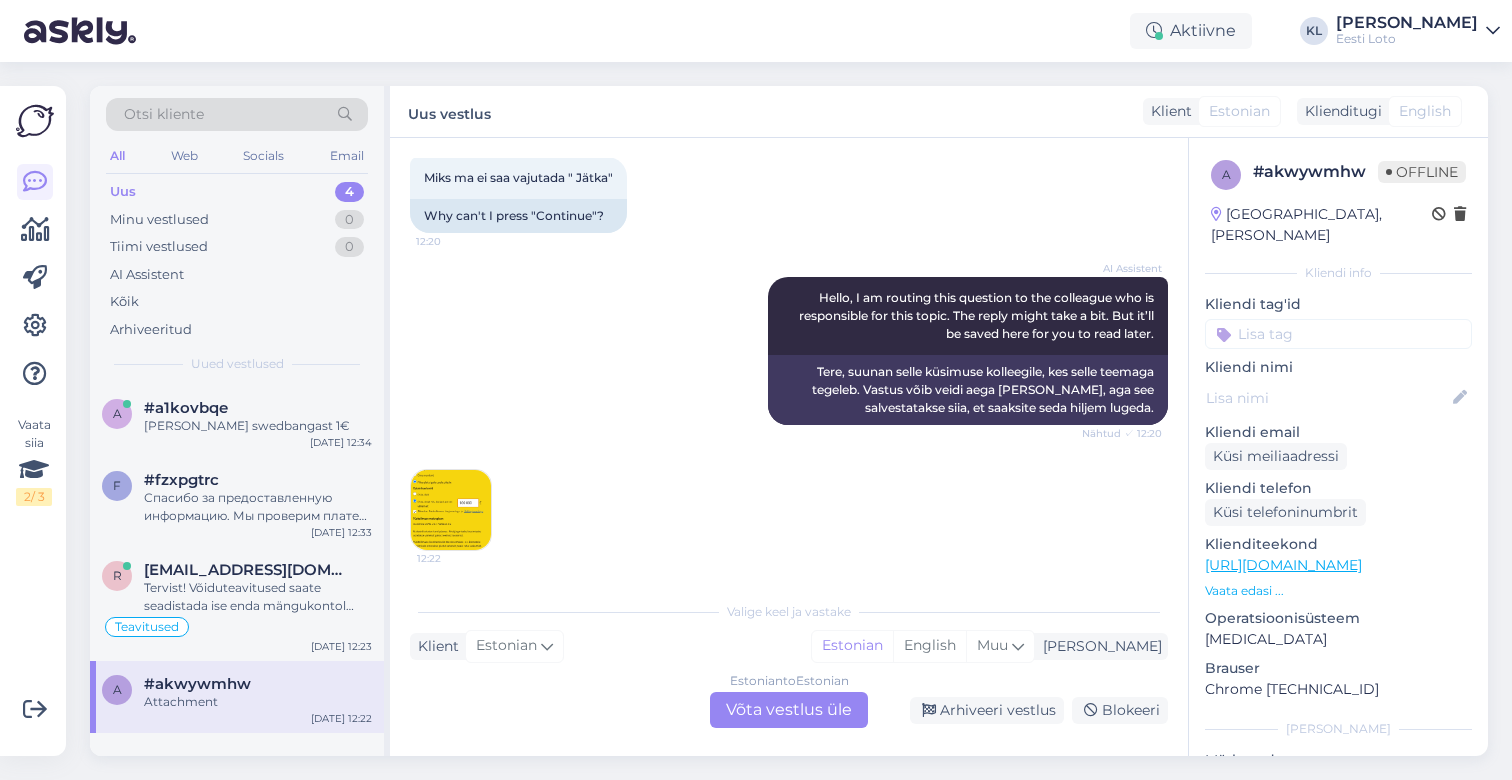 click at bounding box center [451, 510] 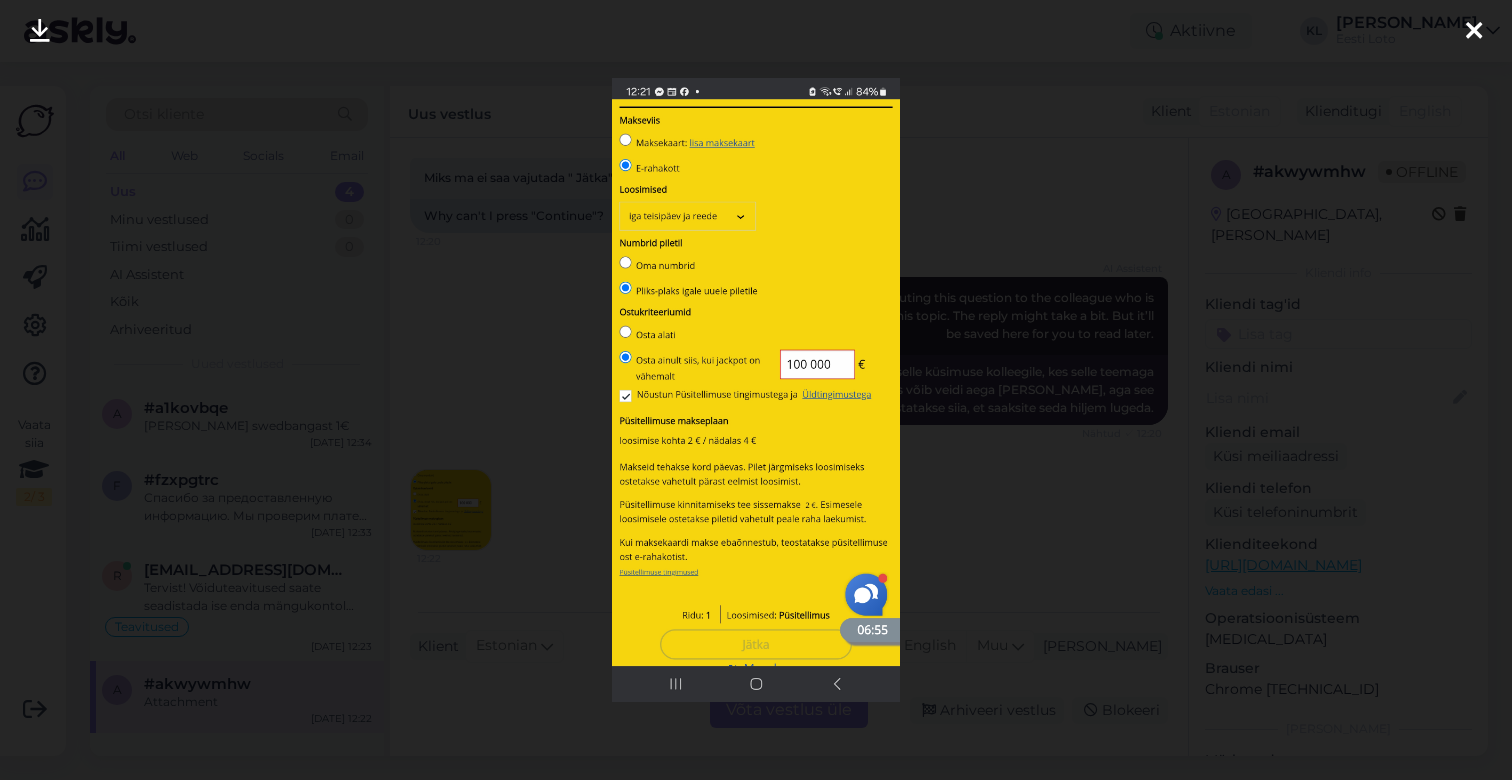 click at bounding box center [1474, 32] 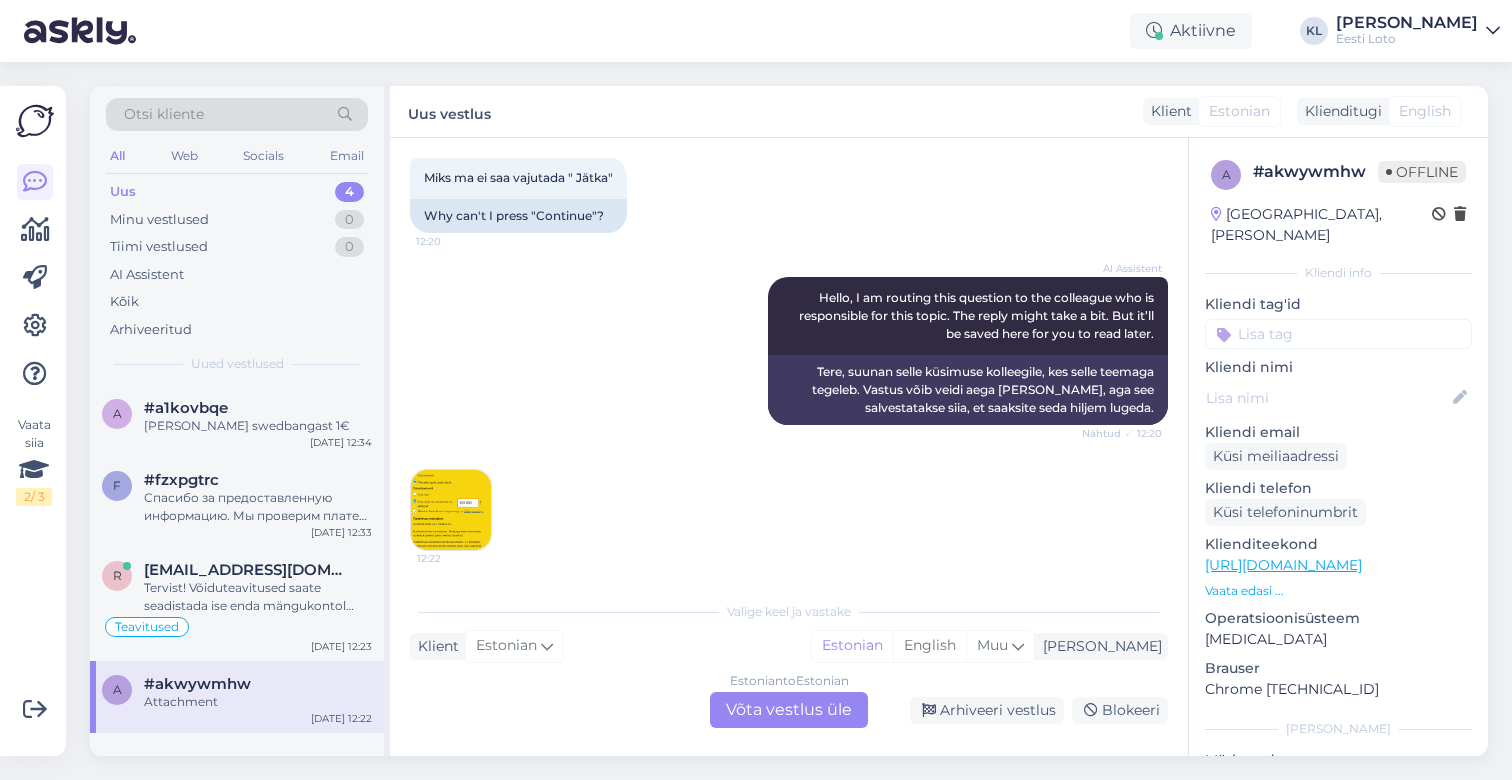click on "Estonian  to  Estonian Võta vestlus üle" at bounding box center [789, 710] 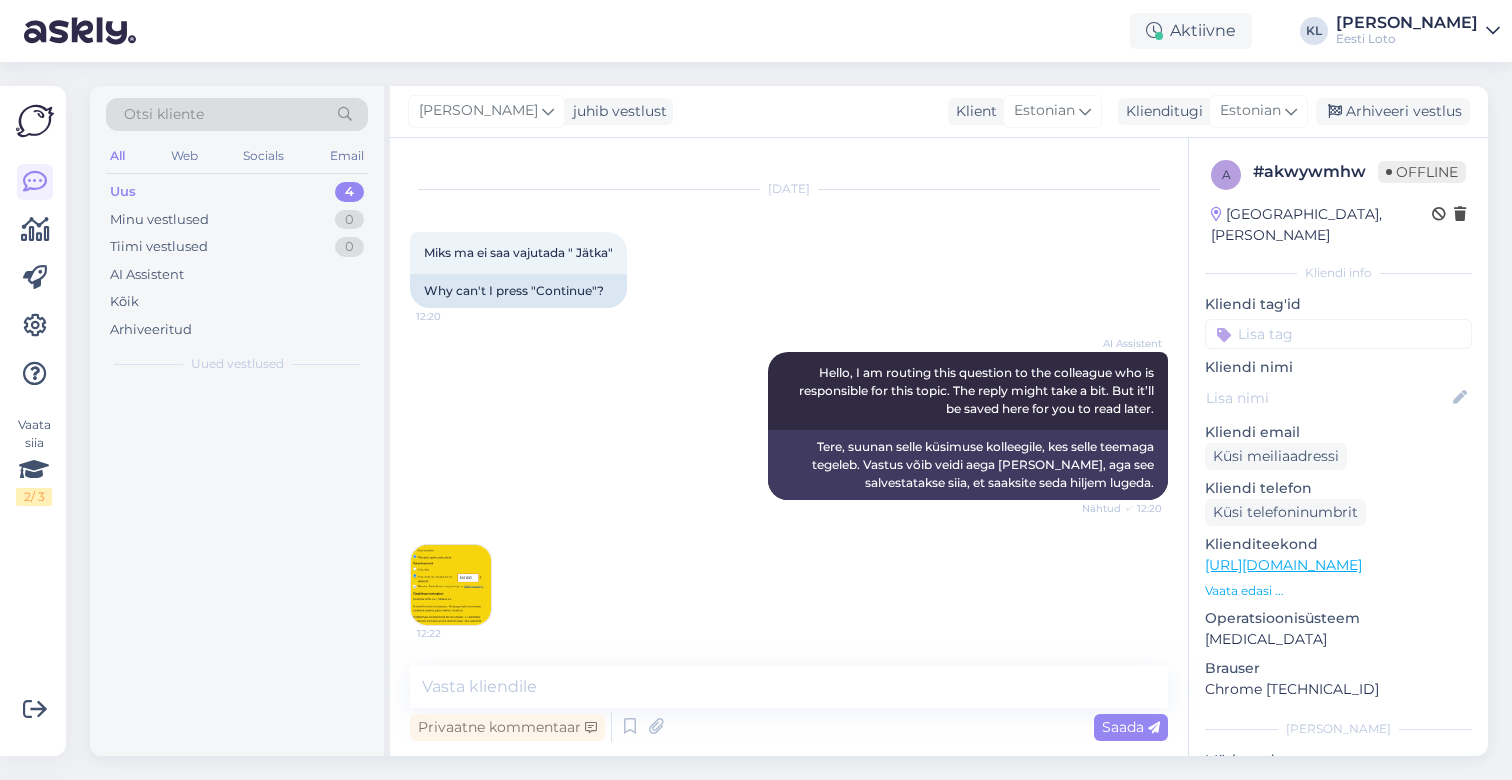 scroll, scrollTop: 32, scrollLeft: 0, axis: vertical 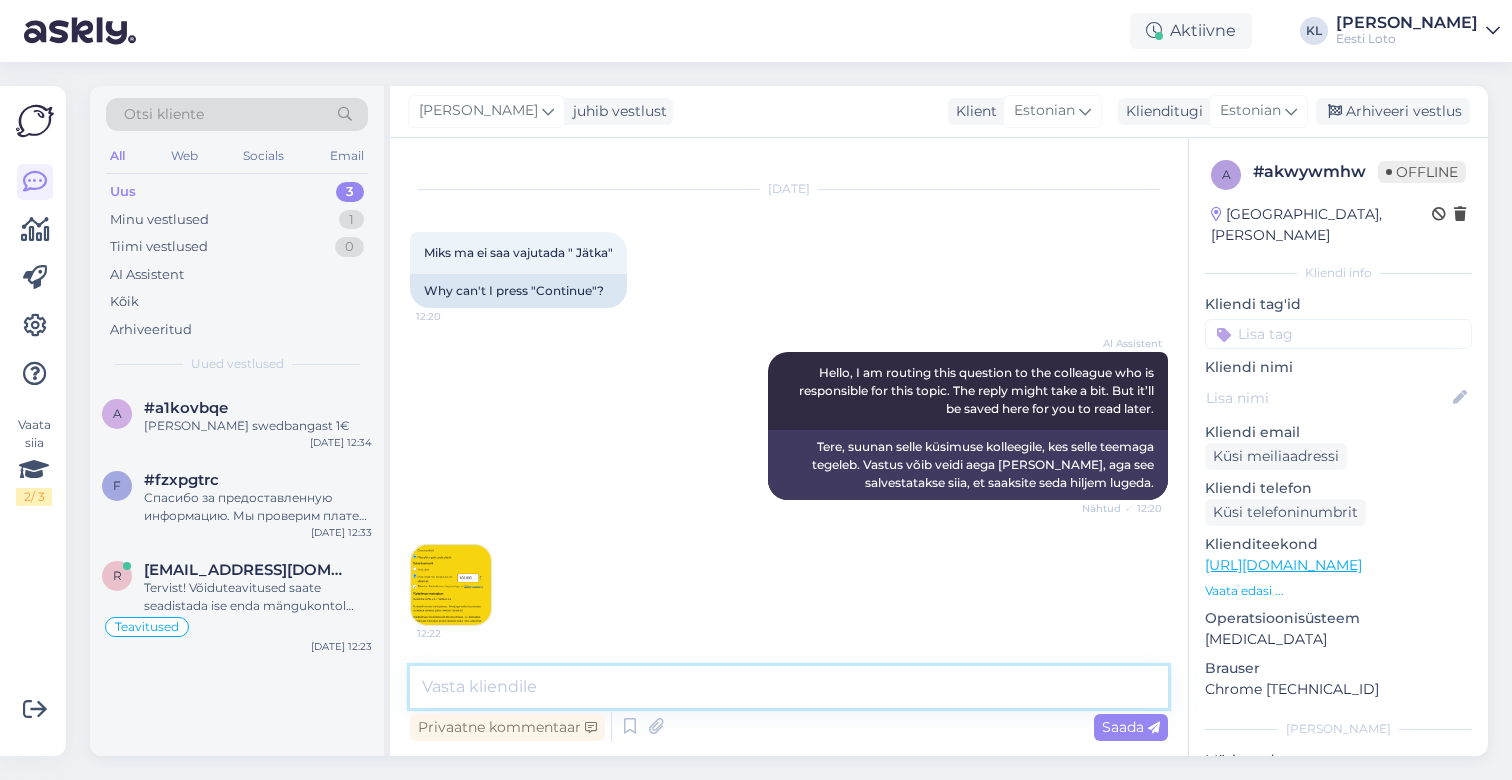 click at bounding box center (789, 687) 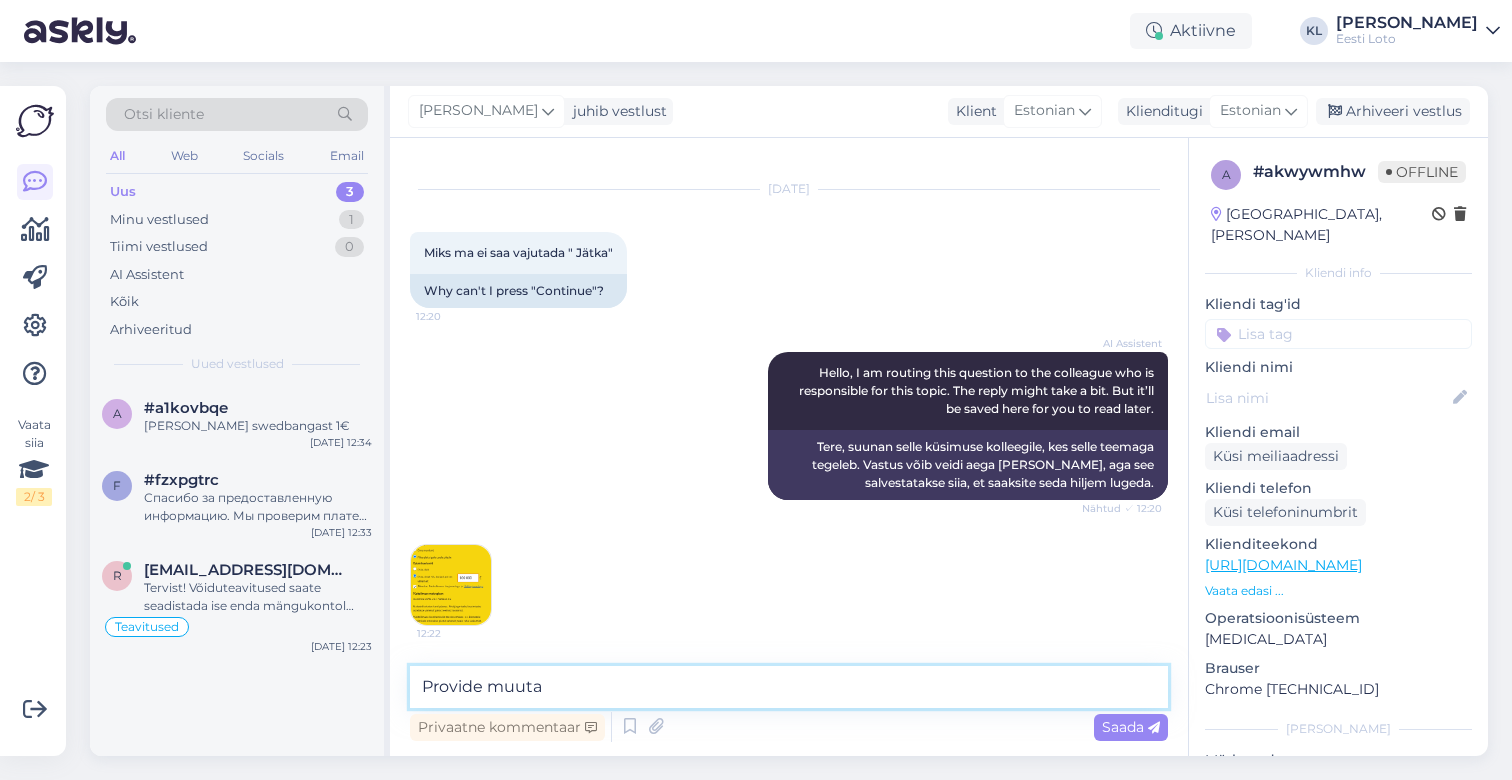 click on "Provide muuta" at bounding box center (789, 687) 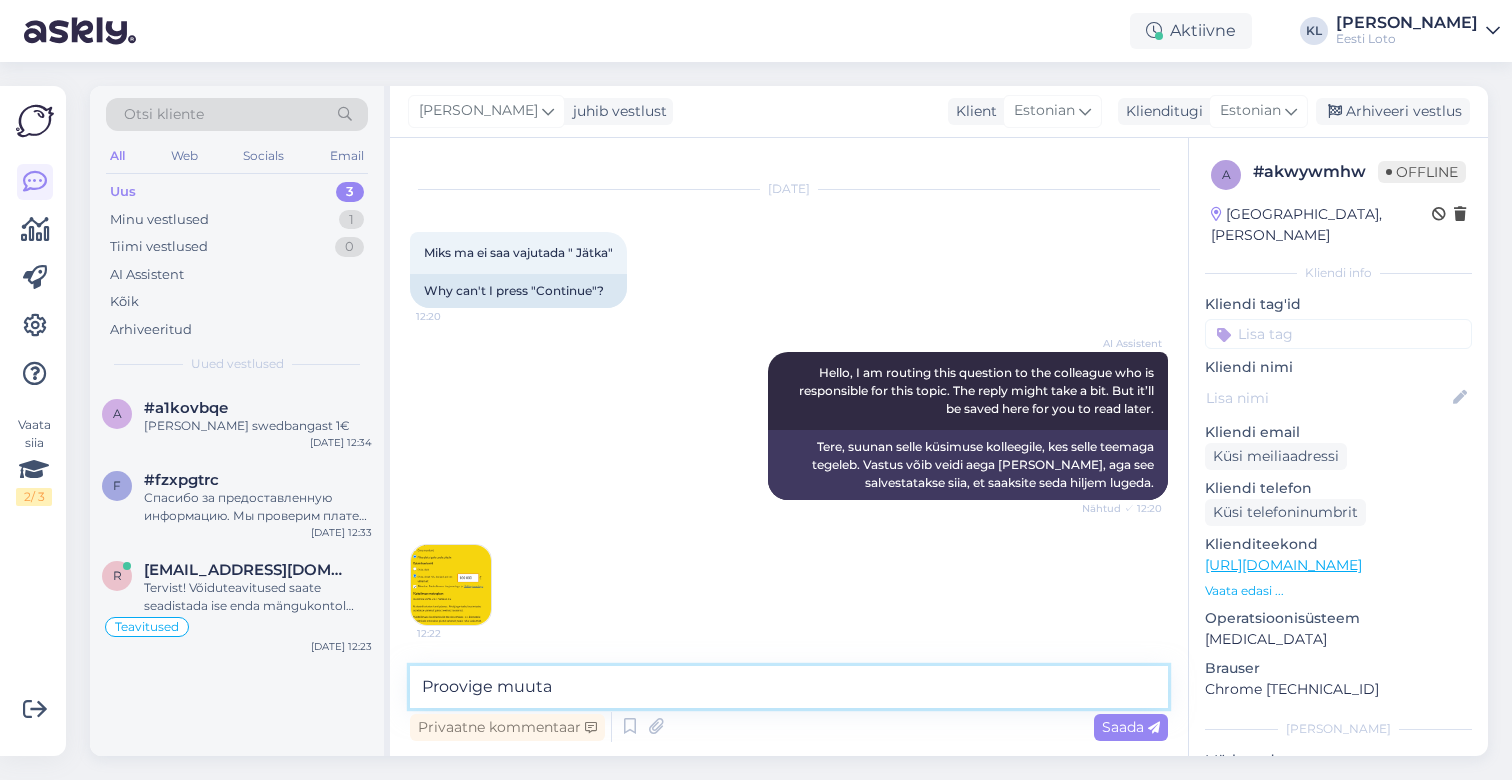 click on "Proovige muuta" at bounding box center (789, 687) 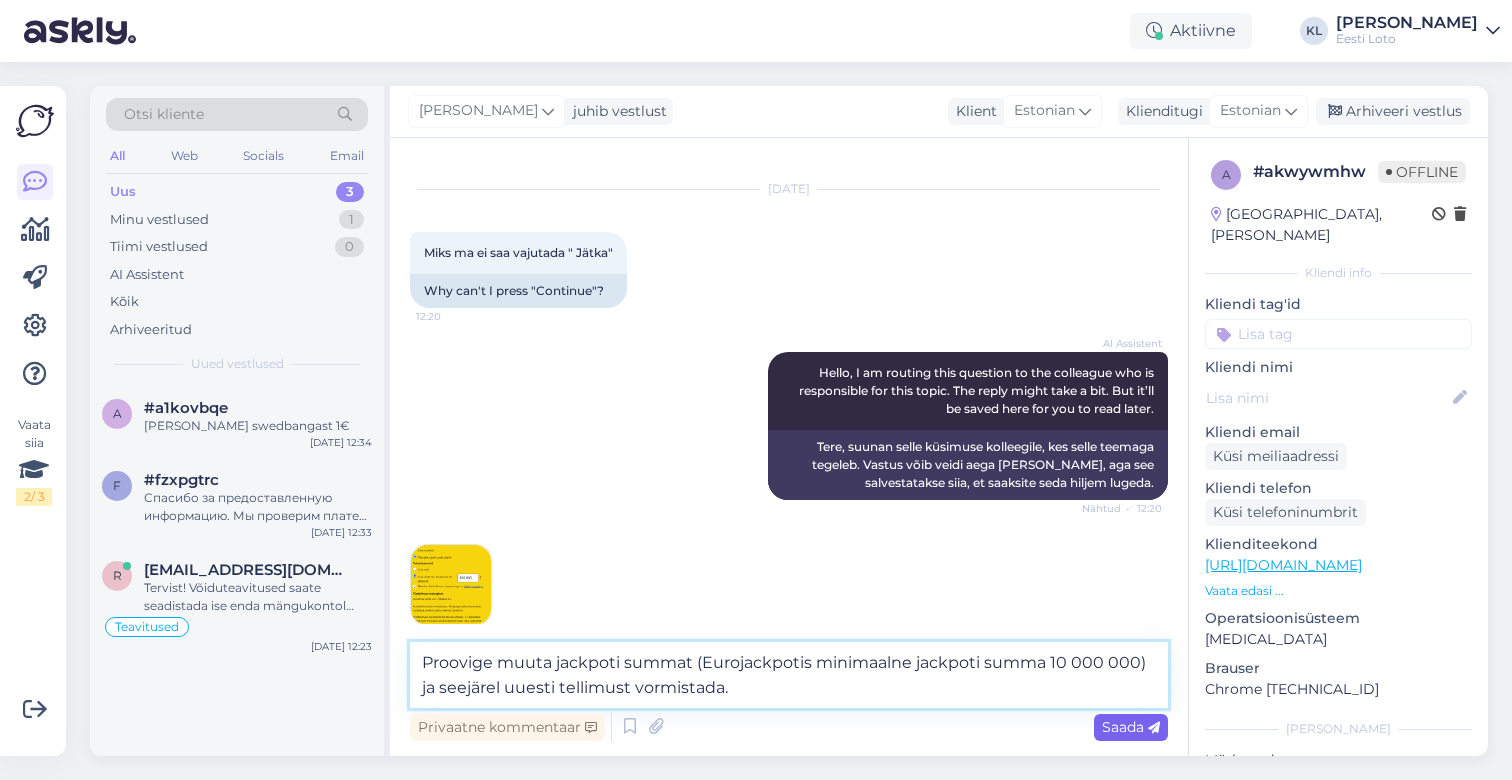 type on "Proovige muuta jackpoti summat (Eurojackpotis minimaalne jackpoti summa 10 000 000) ja seejärel uuesti tellimust vormistada." 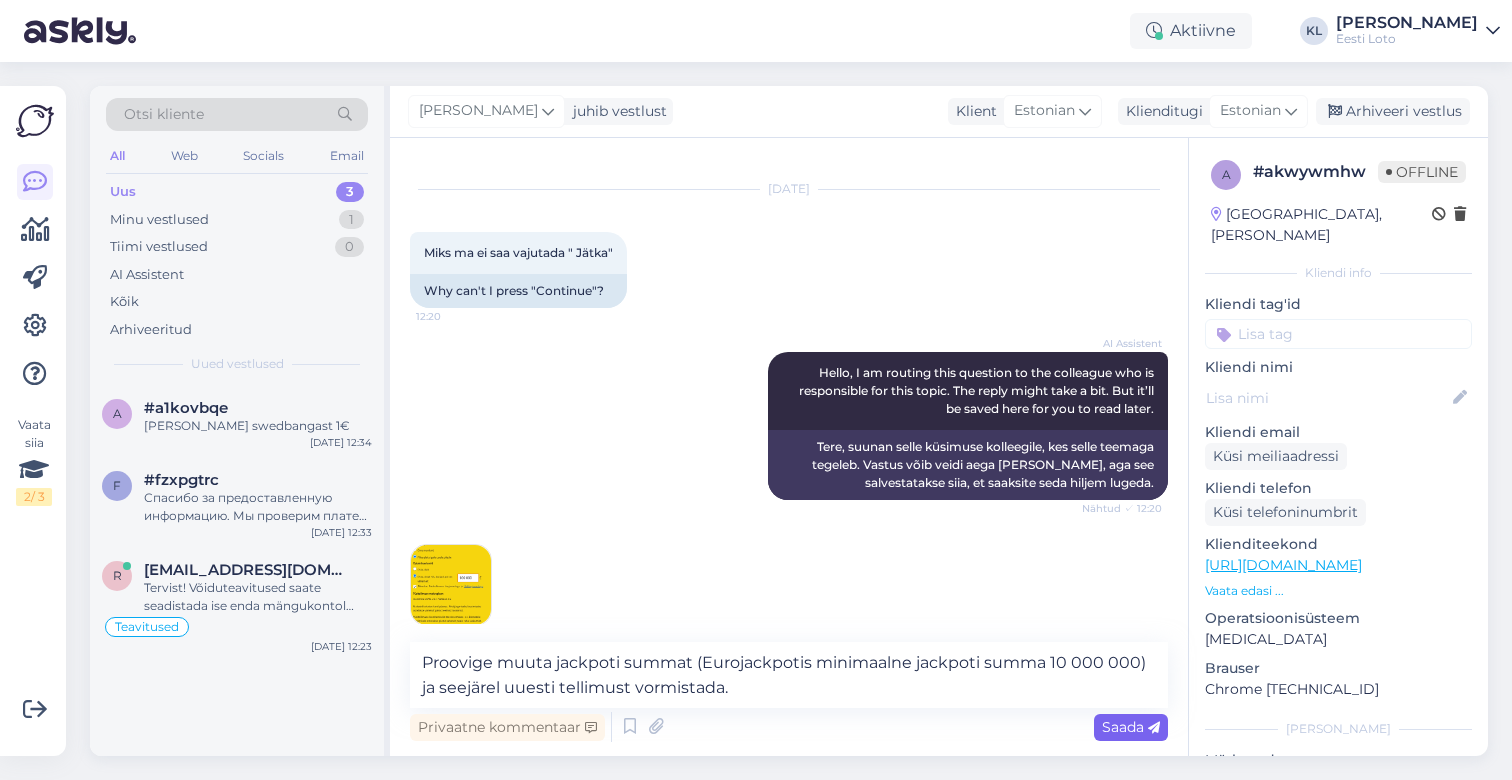 click on "Saada" at bounding box center (1131, 727) 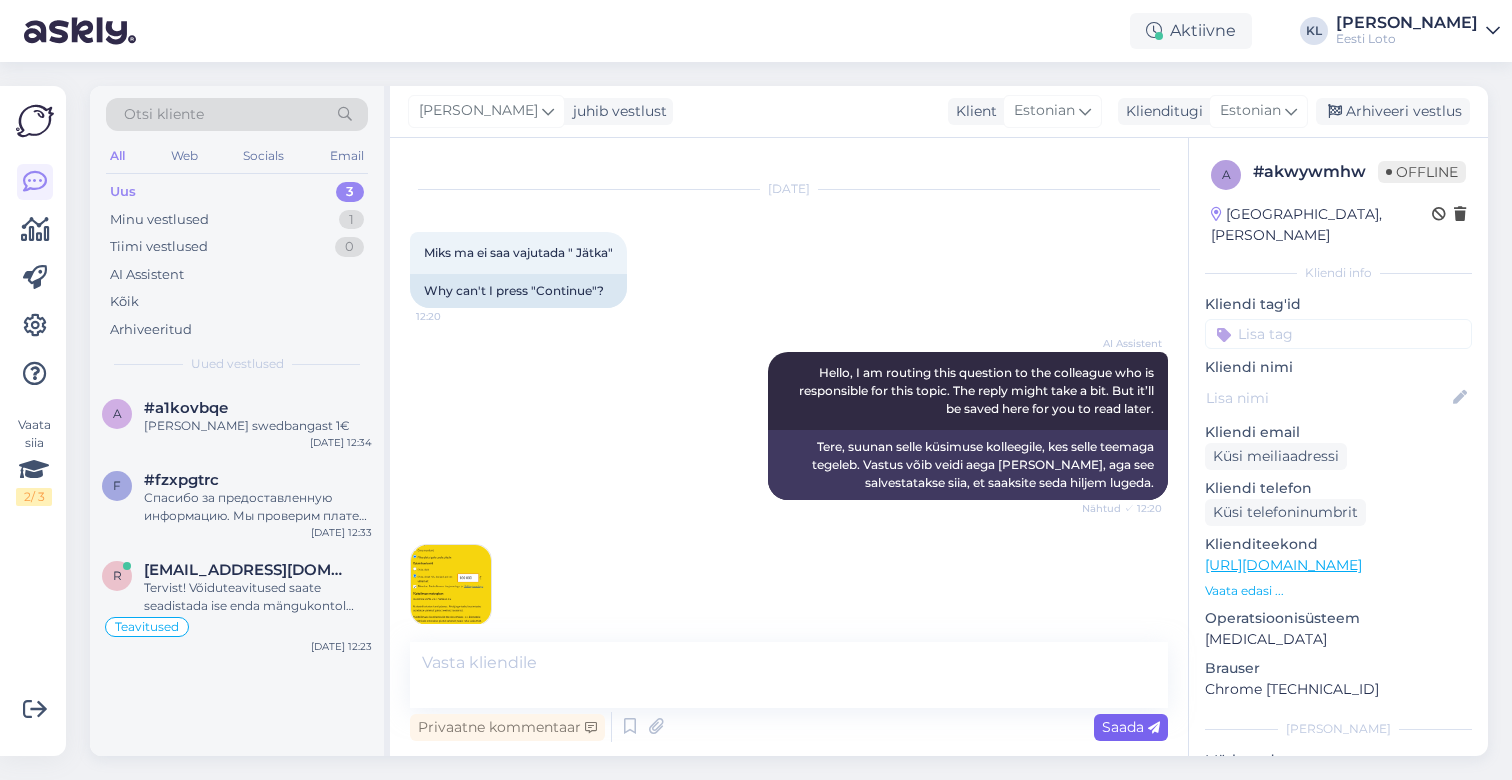 scroll, scrollTop: 154, scrollLeft: 0, axis: vertical 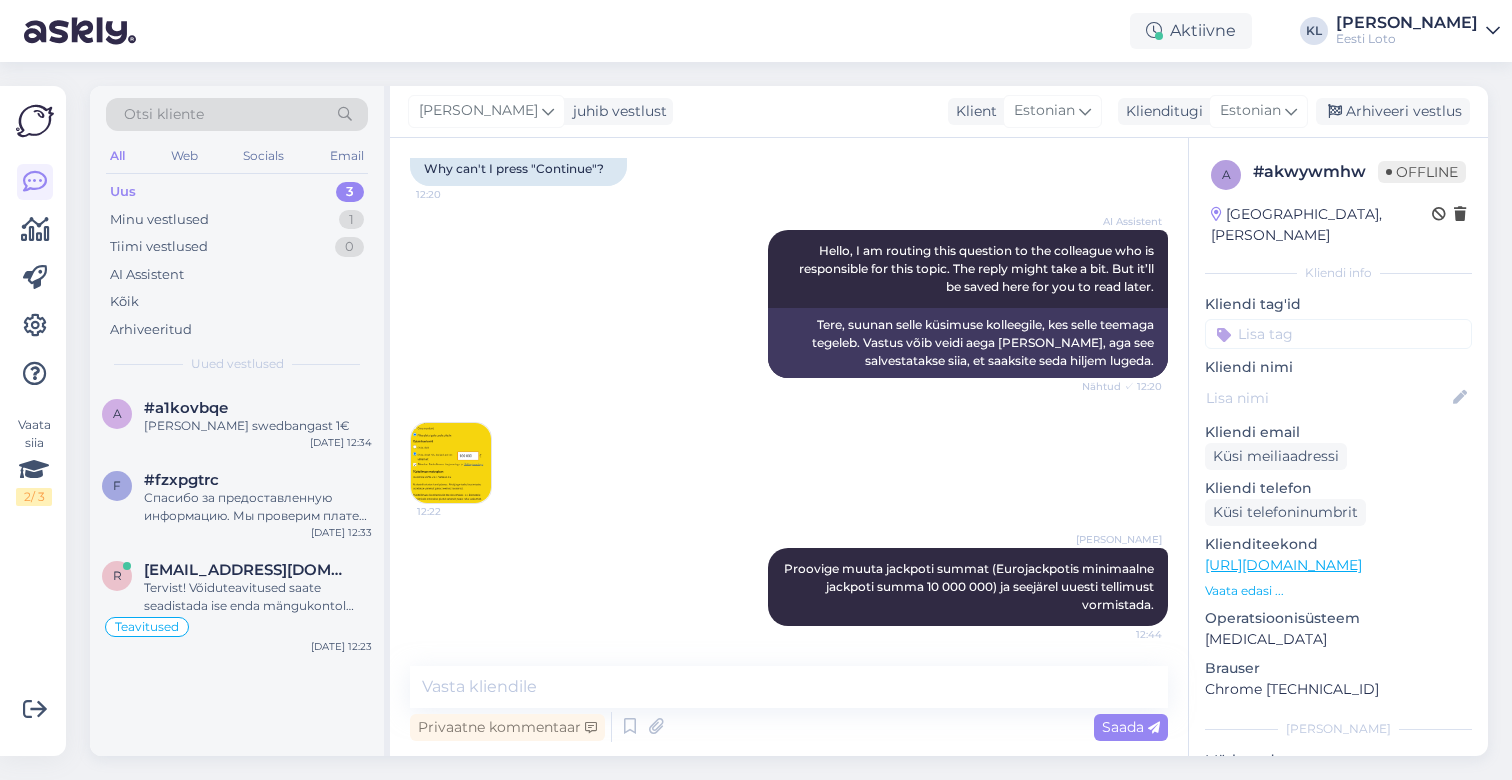click at bounding box center [1338, 334] 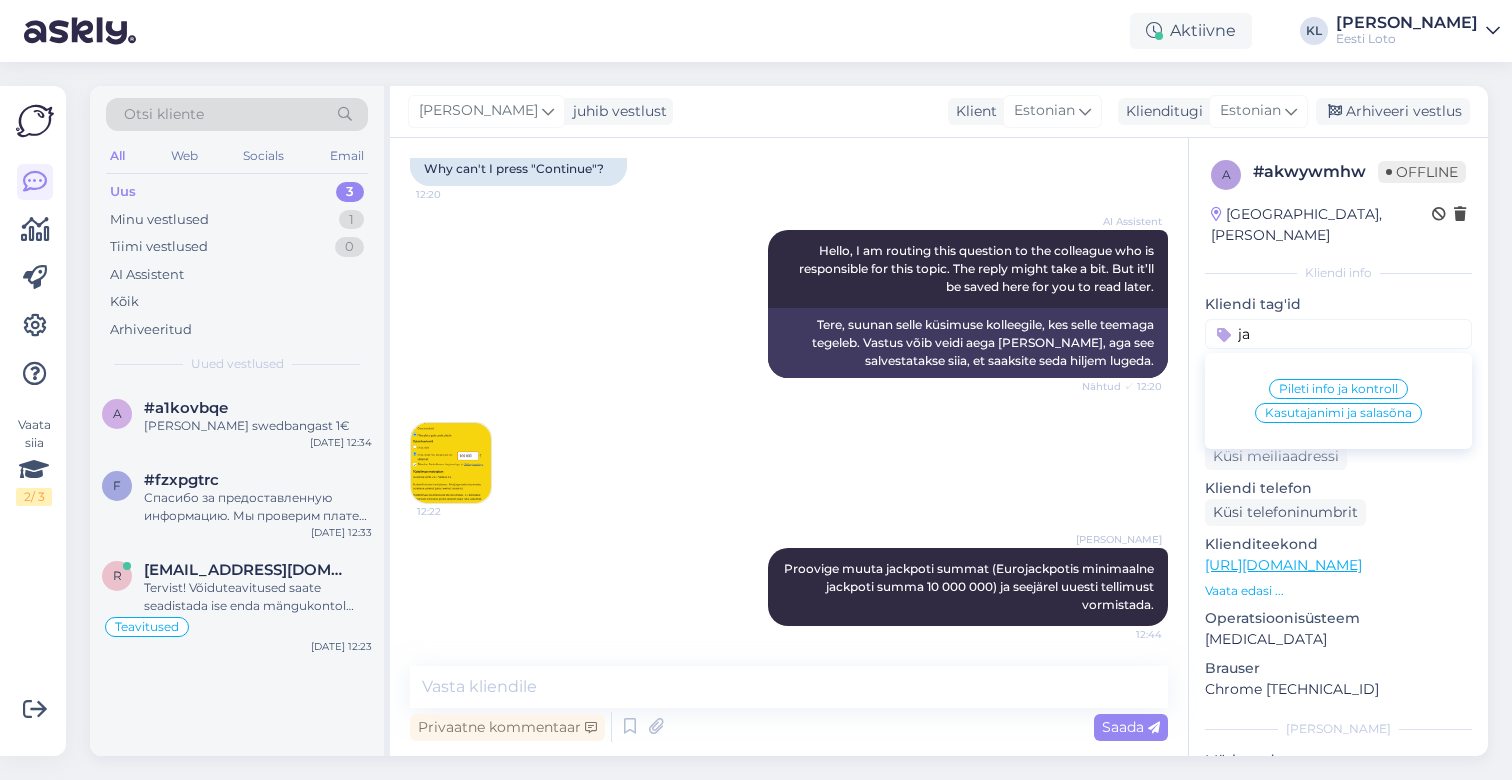 type on "j" 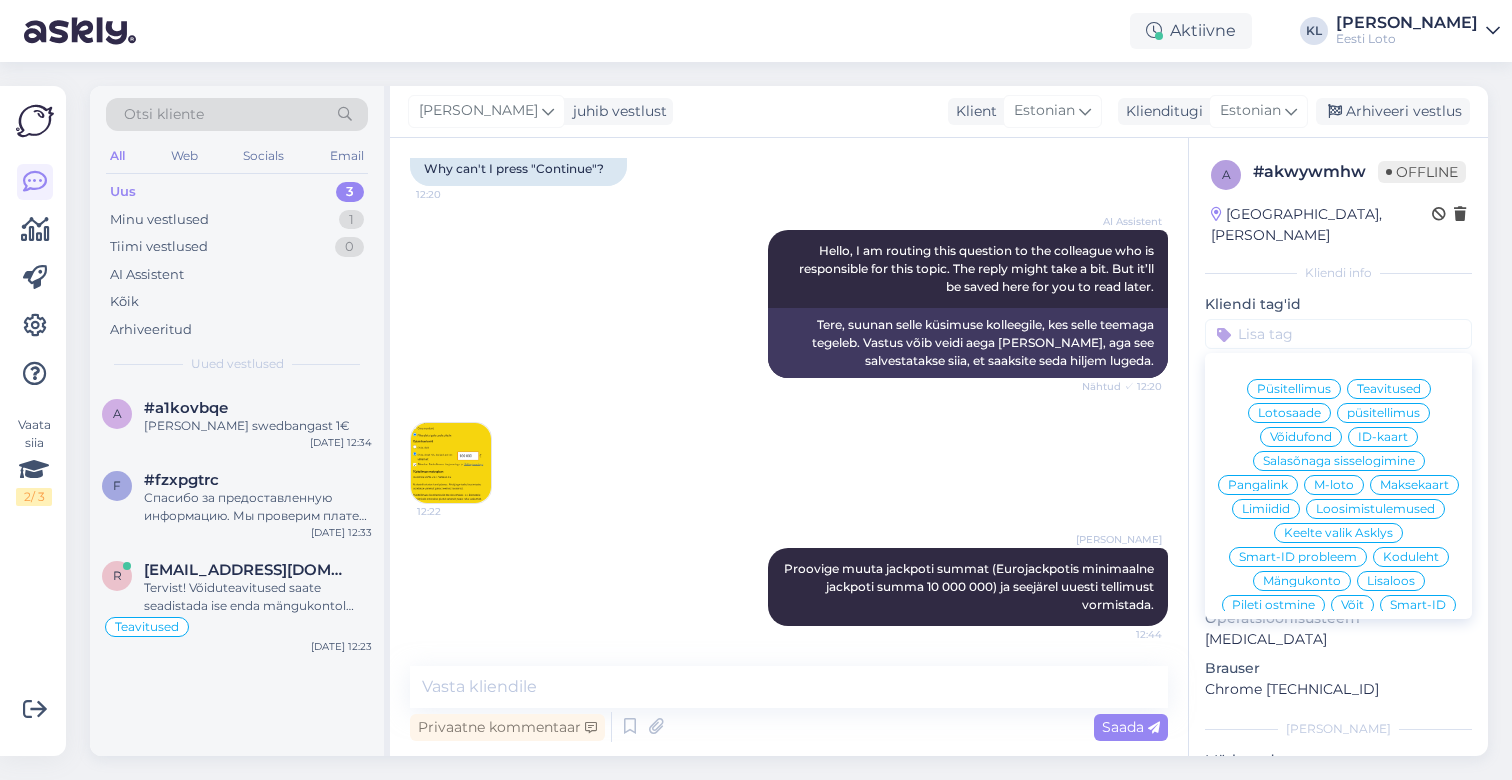 scroll, scrollTop: 0, scrollLeft: 0, axis: both 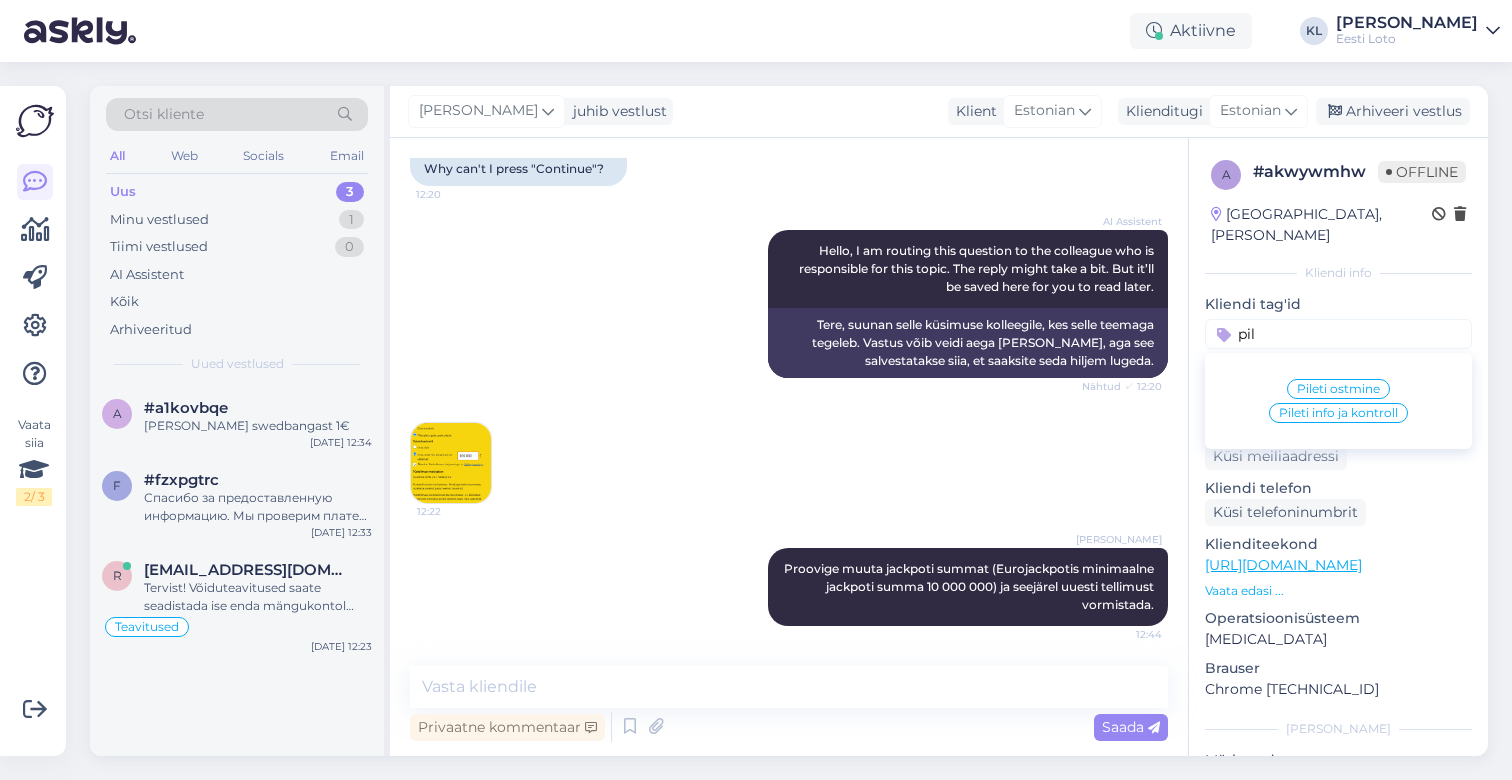 type on "pil" 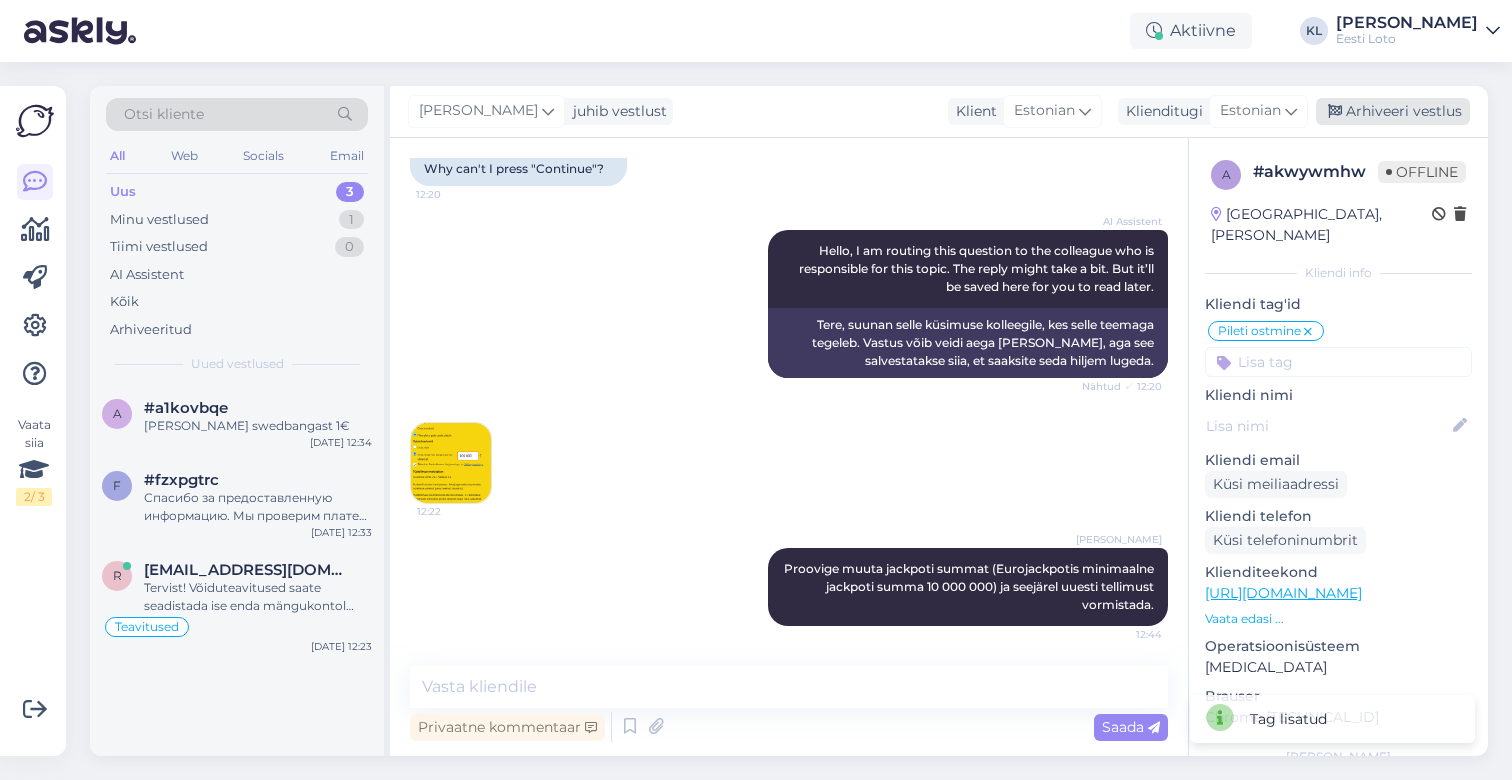 click on "Arhiveeri vestlus" at bounding box center [1393, 111] 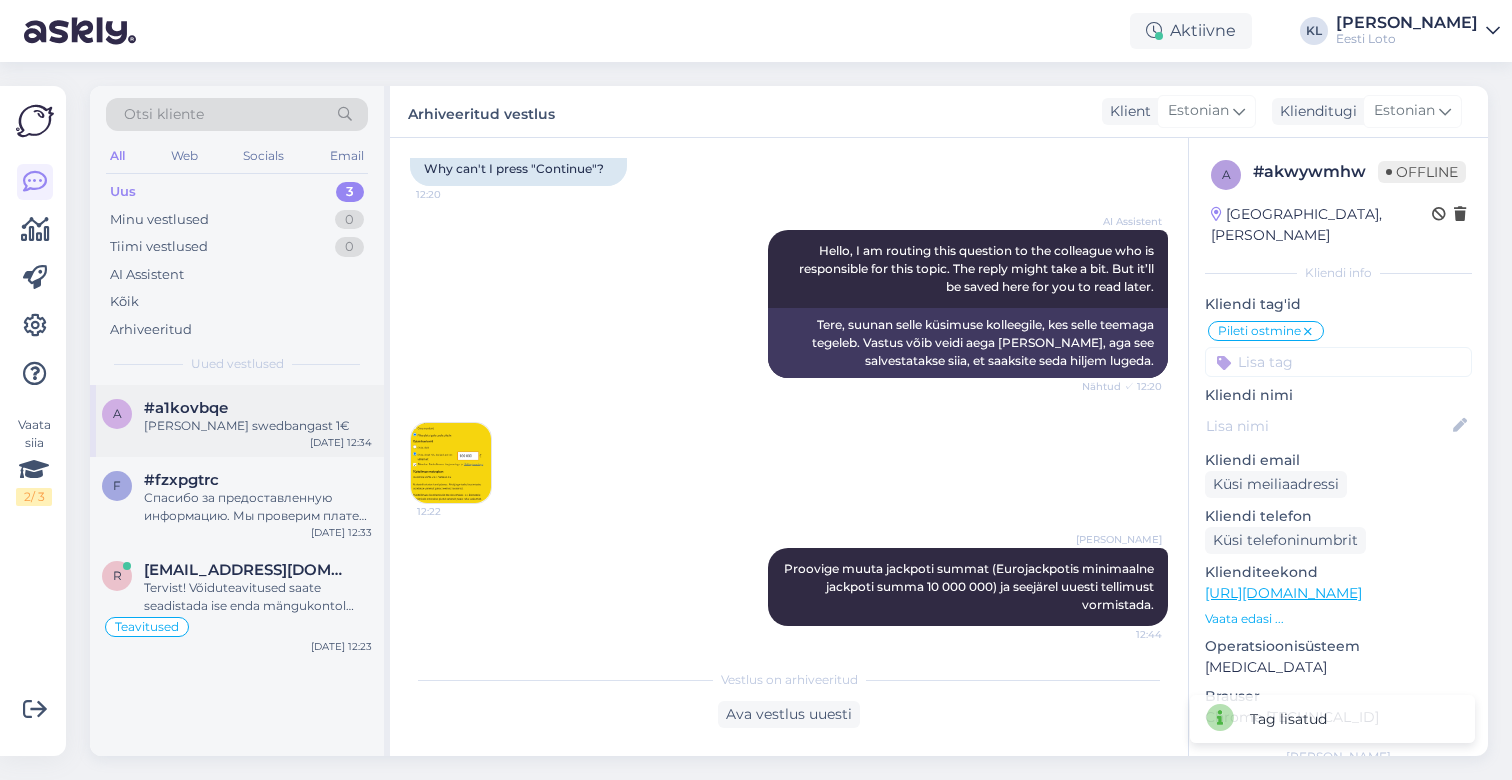 click on "a #a1kovbqe makse sooritati swedbangast 1€ [DATE] 12:34" at bounding box center (237, 421) 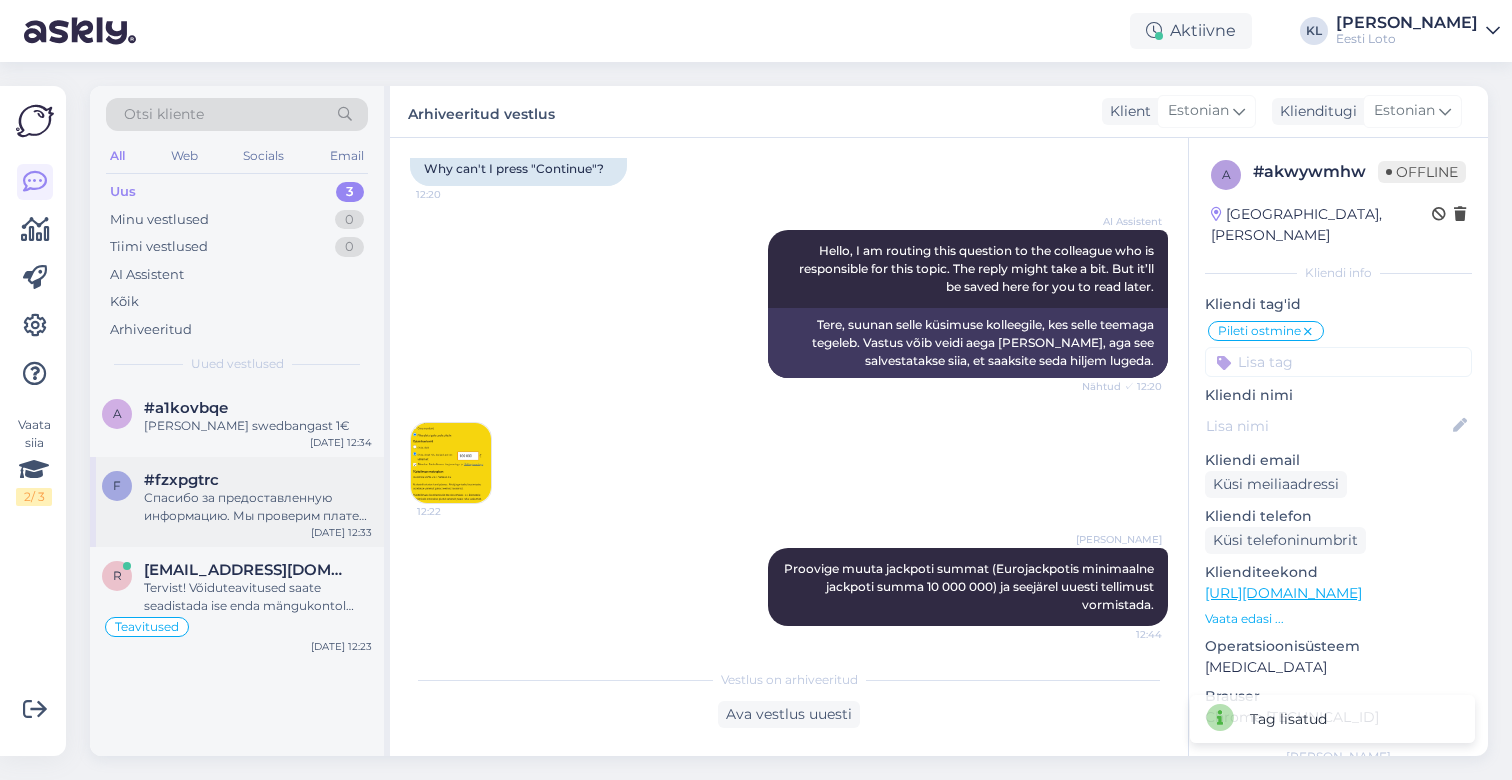 scroll, scrollTop: 277, scrollLeft: 0, axis: vertical 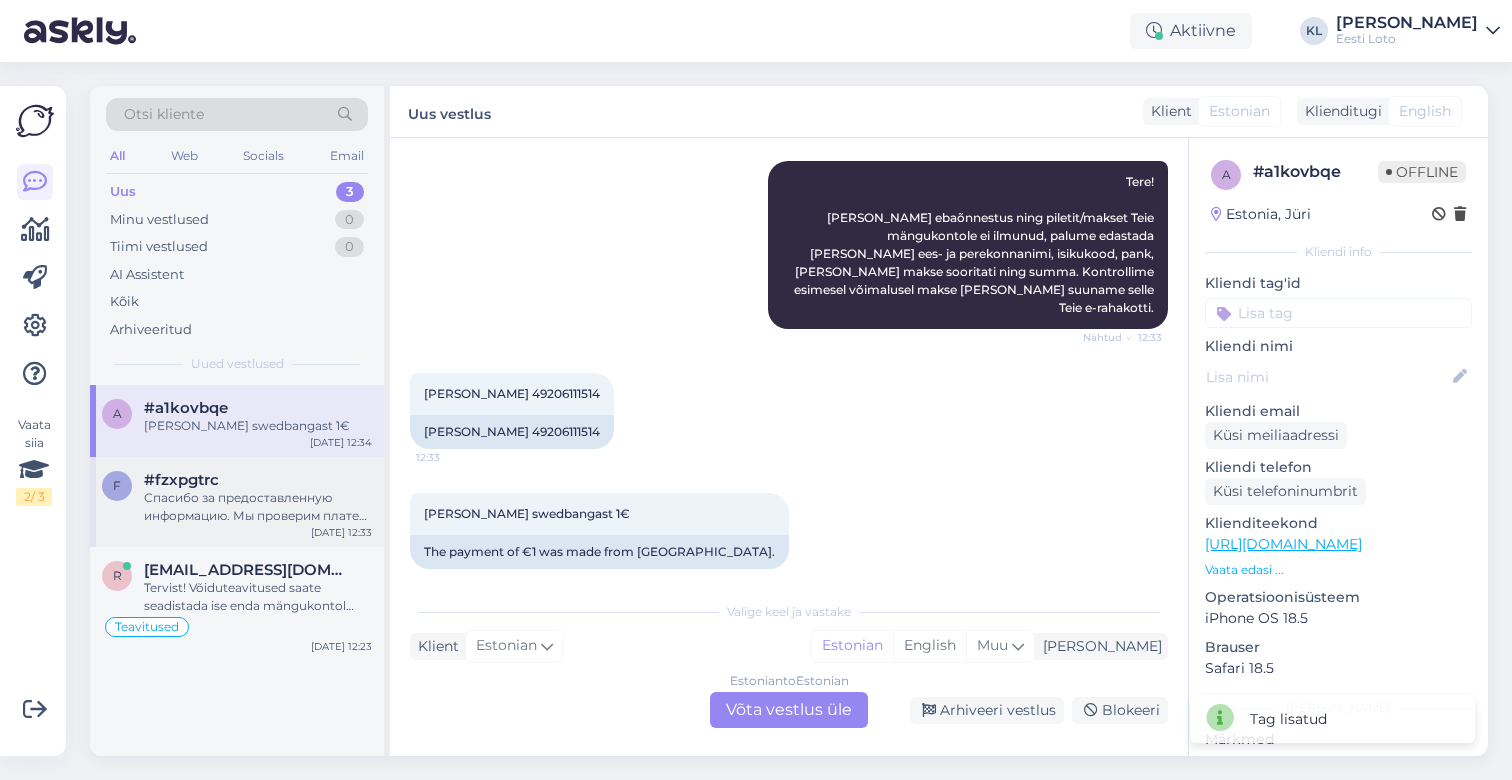 click on "Спасибо за предоставленную информацию. Мы проверим платеж и свяжемся с вами в ближайшее время." at bounding box center [258, 507] 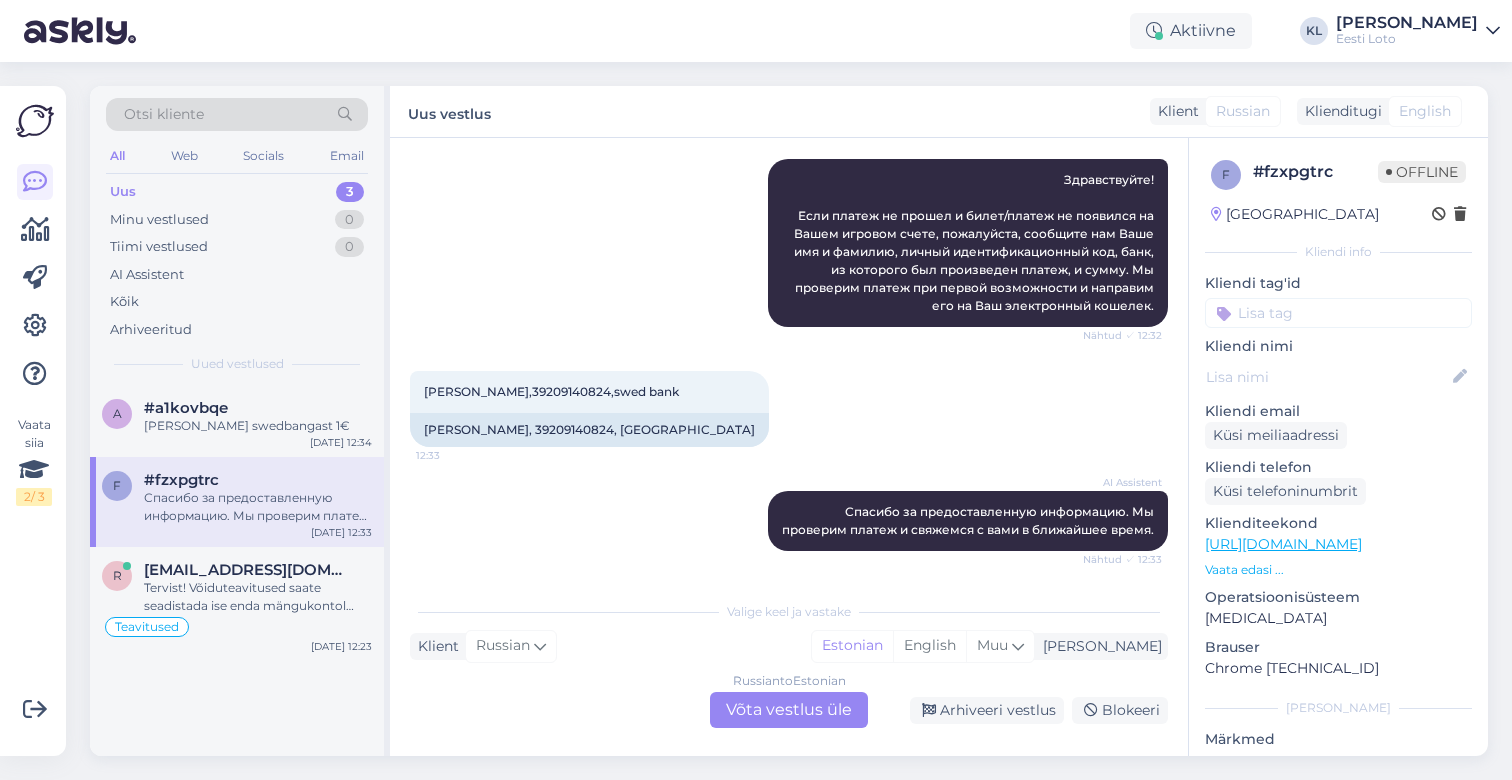 scroll, scrollTop: 279, scrollLeft: 0, axis: vertical 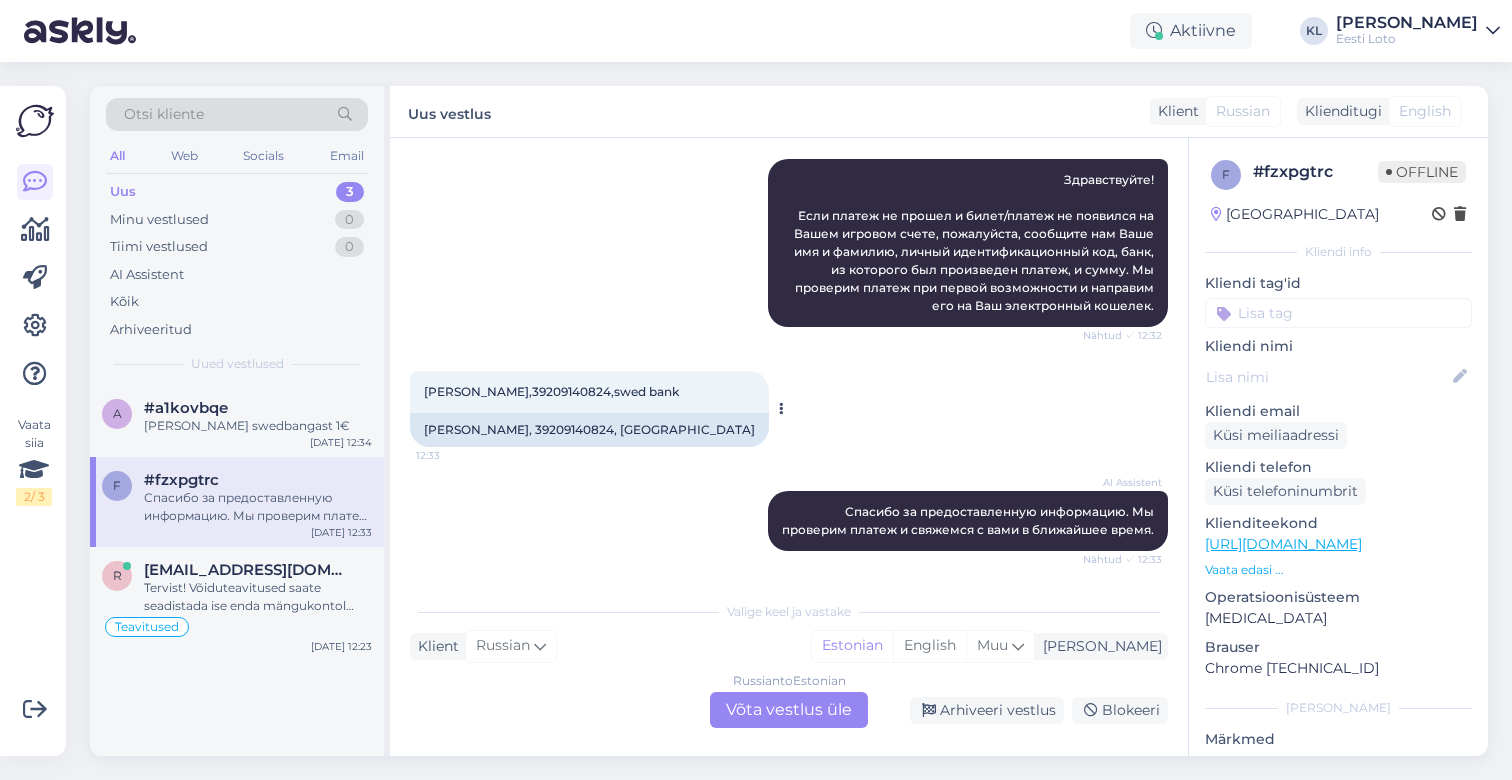 click on "[PERSON_NAME],39209140824,swed bank" at bounding box center (551, 391) 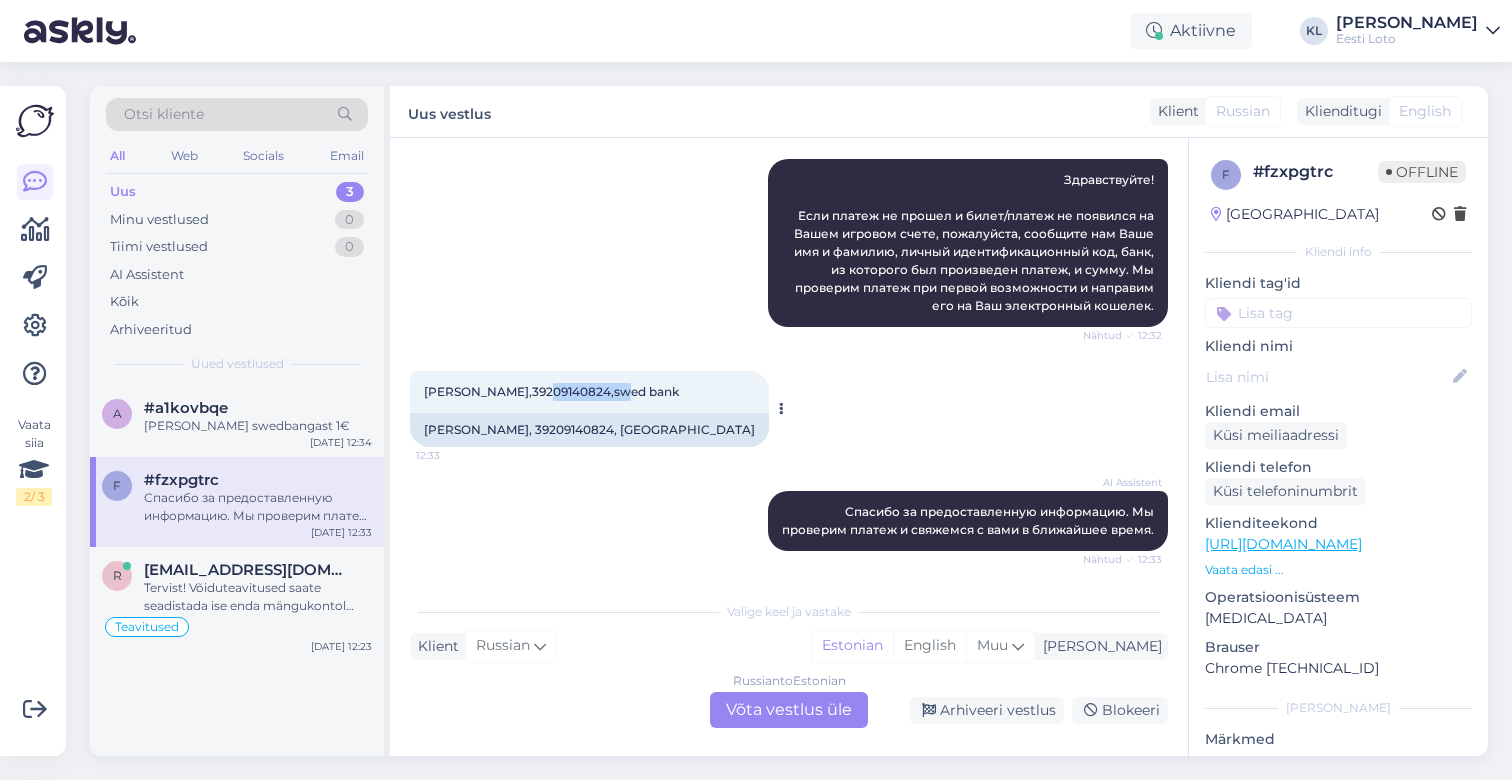 click on "[PERSON_NAME],39209140824,swed bank" at bounding box center (551, 391) 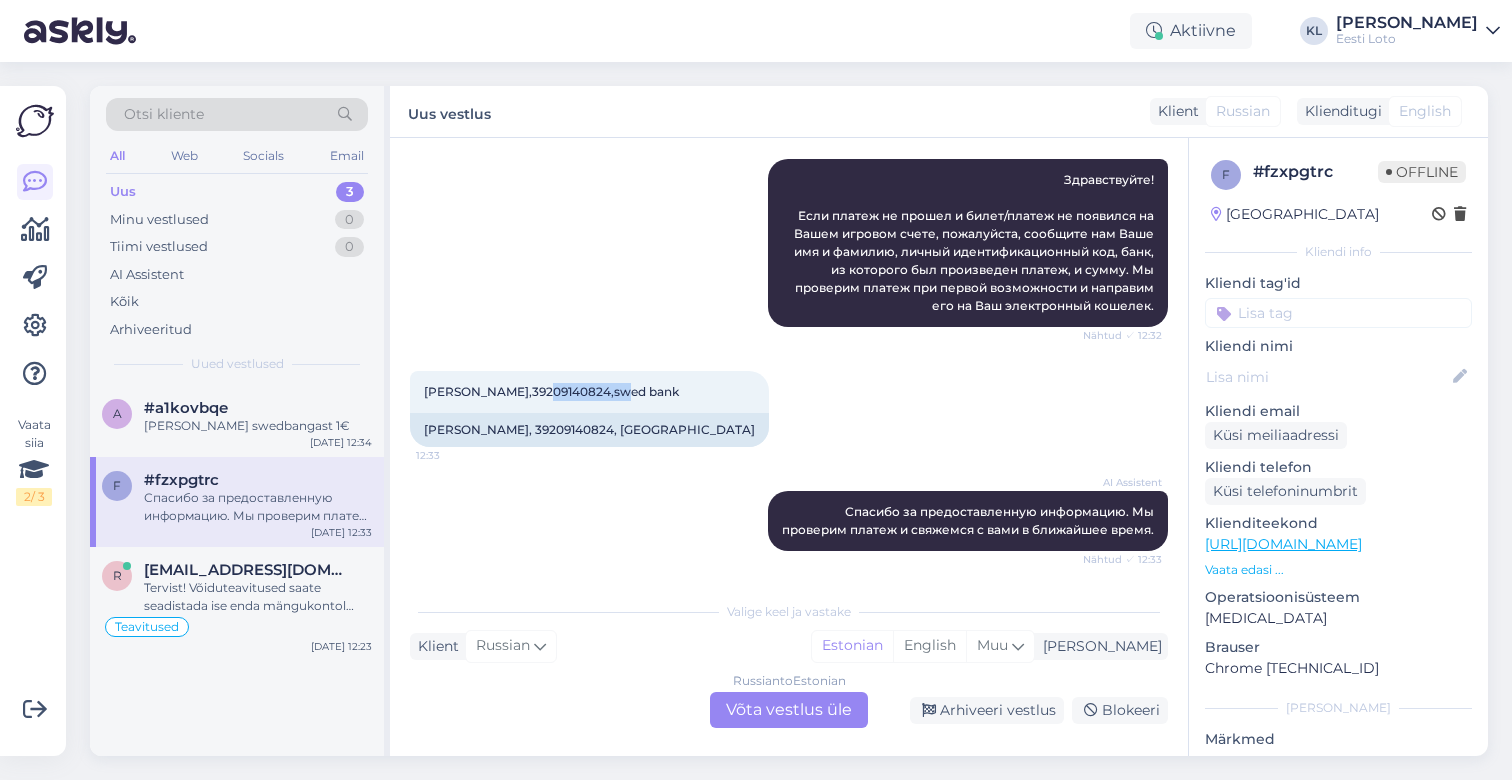 copy on "39209140824" 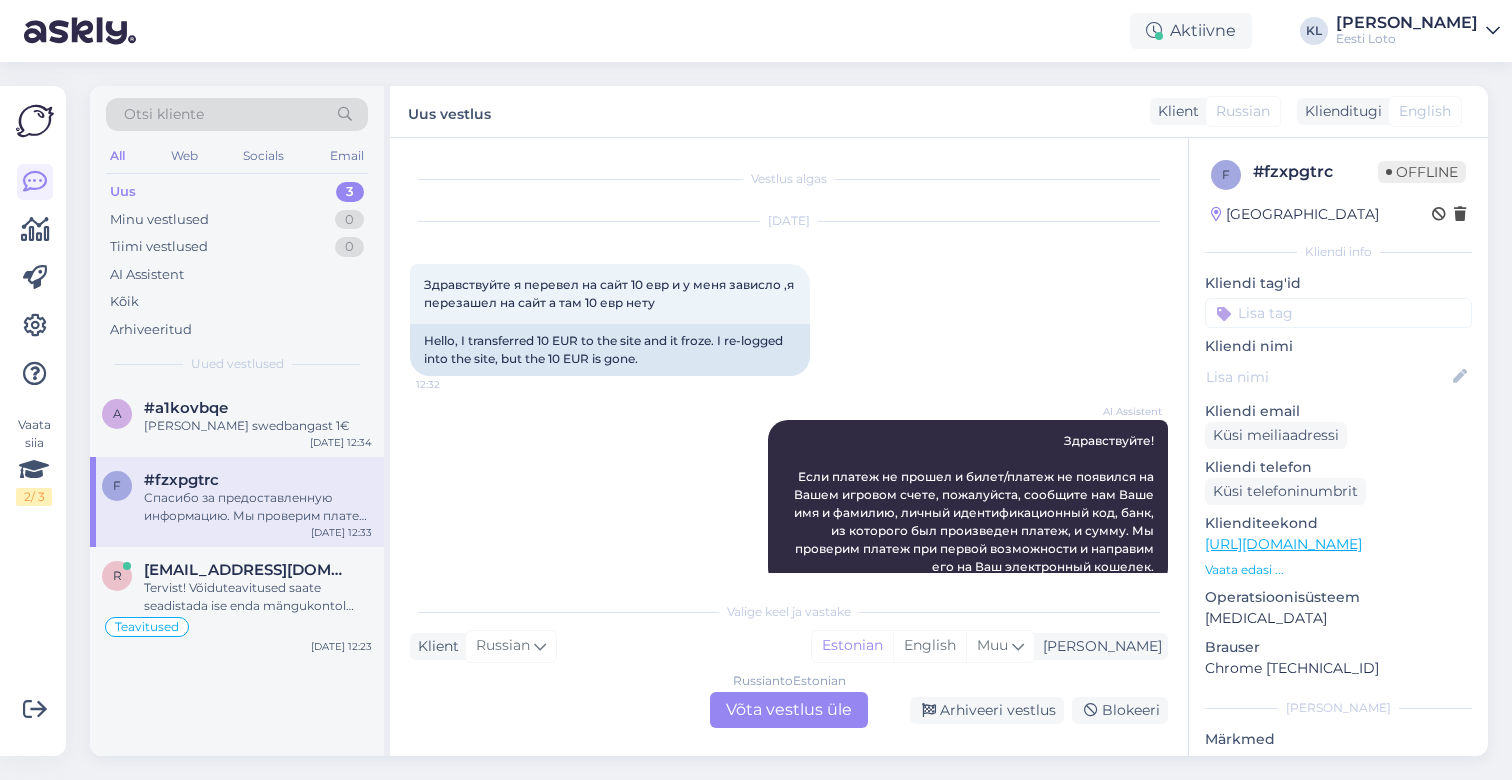 scroll, scrollTop: 0, scrollLeft: 0, axis: both 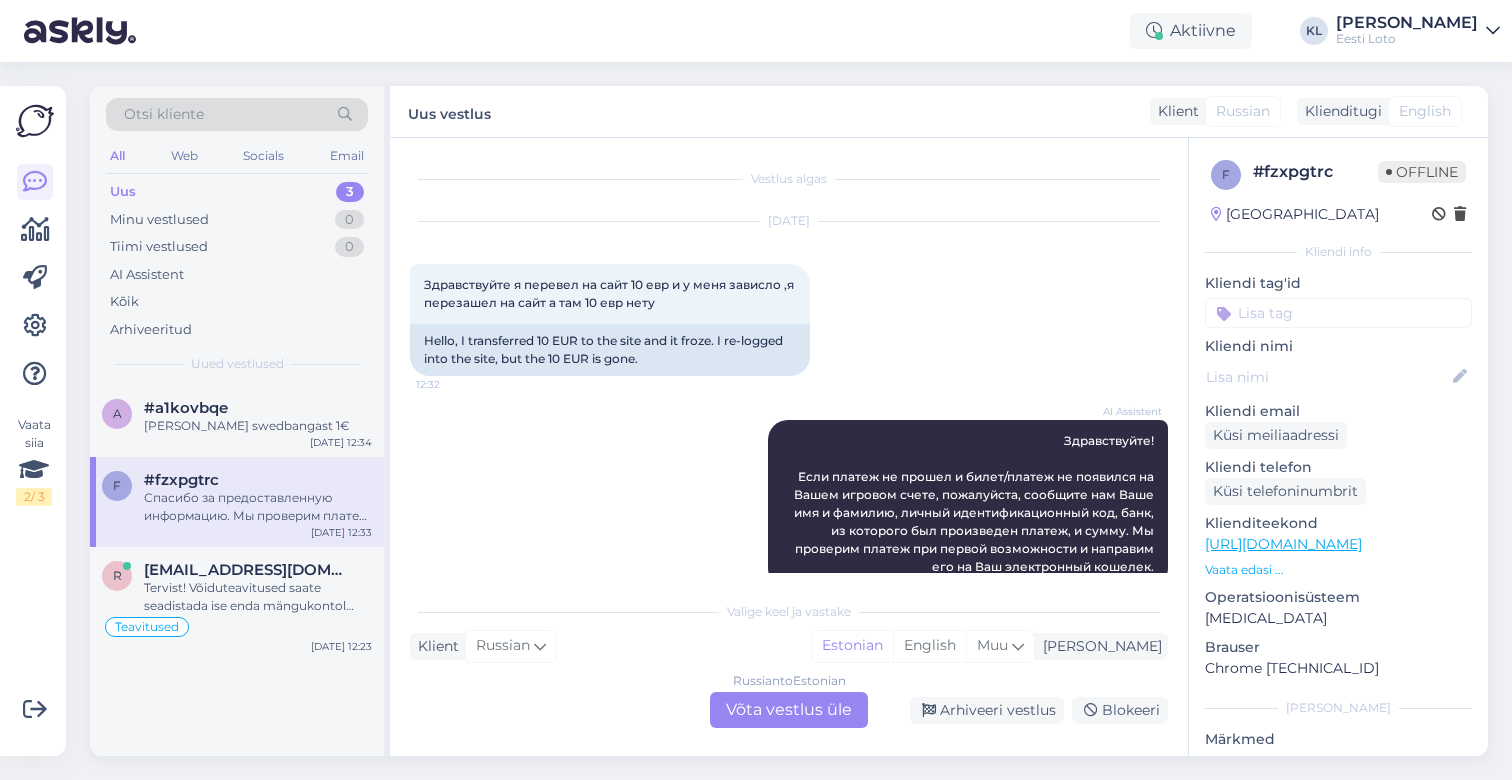 click on "Russian  to  Estonian Võta vestlus üle" at bounding box center [789, 710] 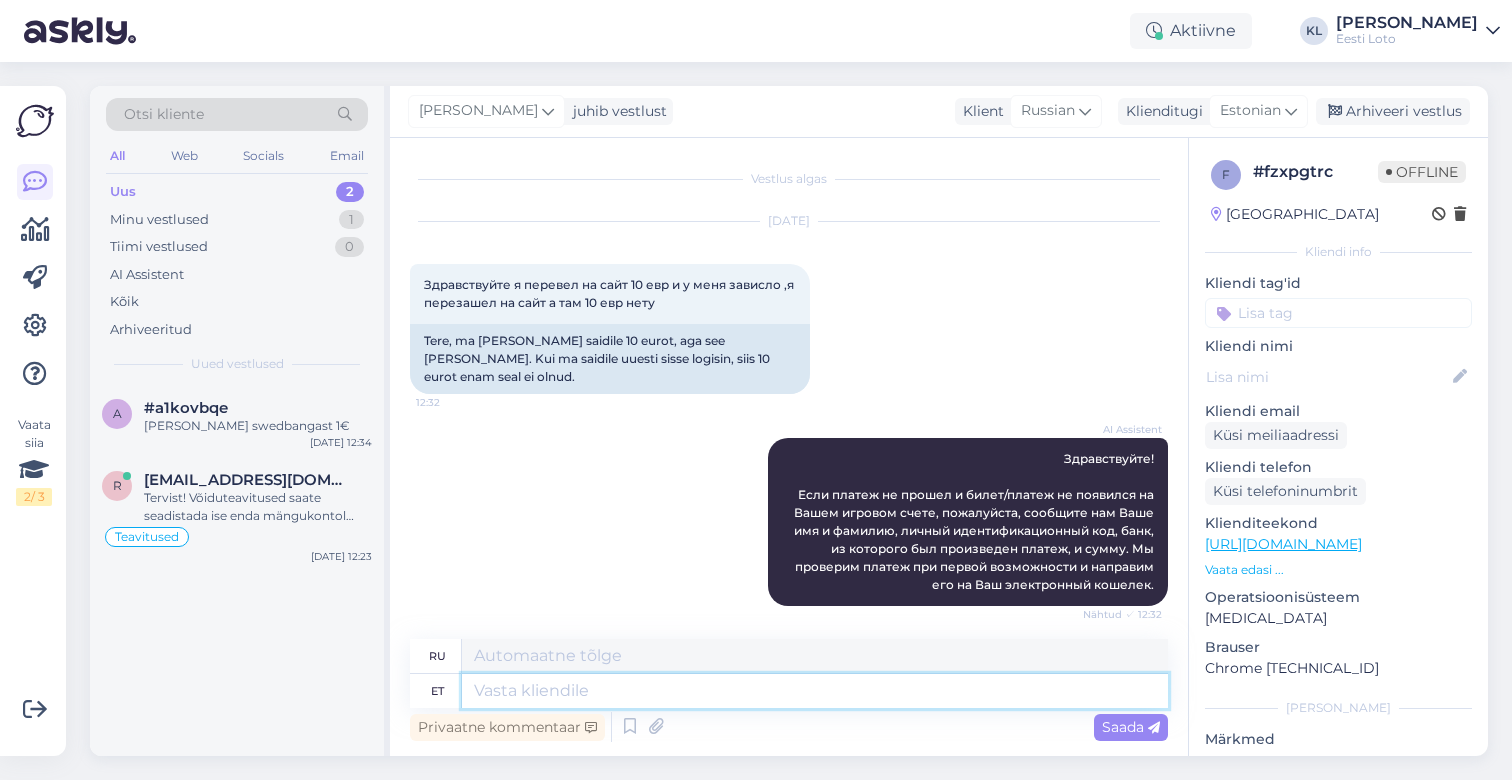 click at bounding box center [815, 691] 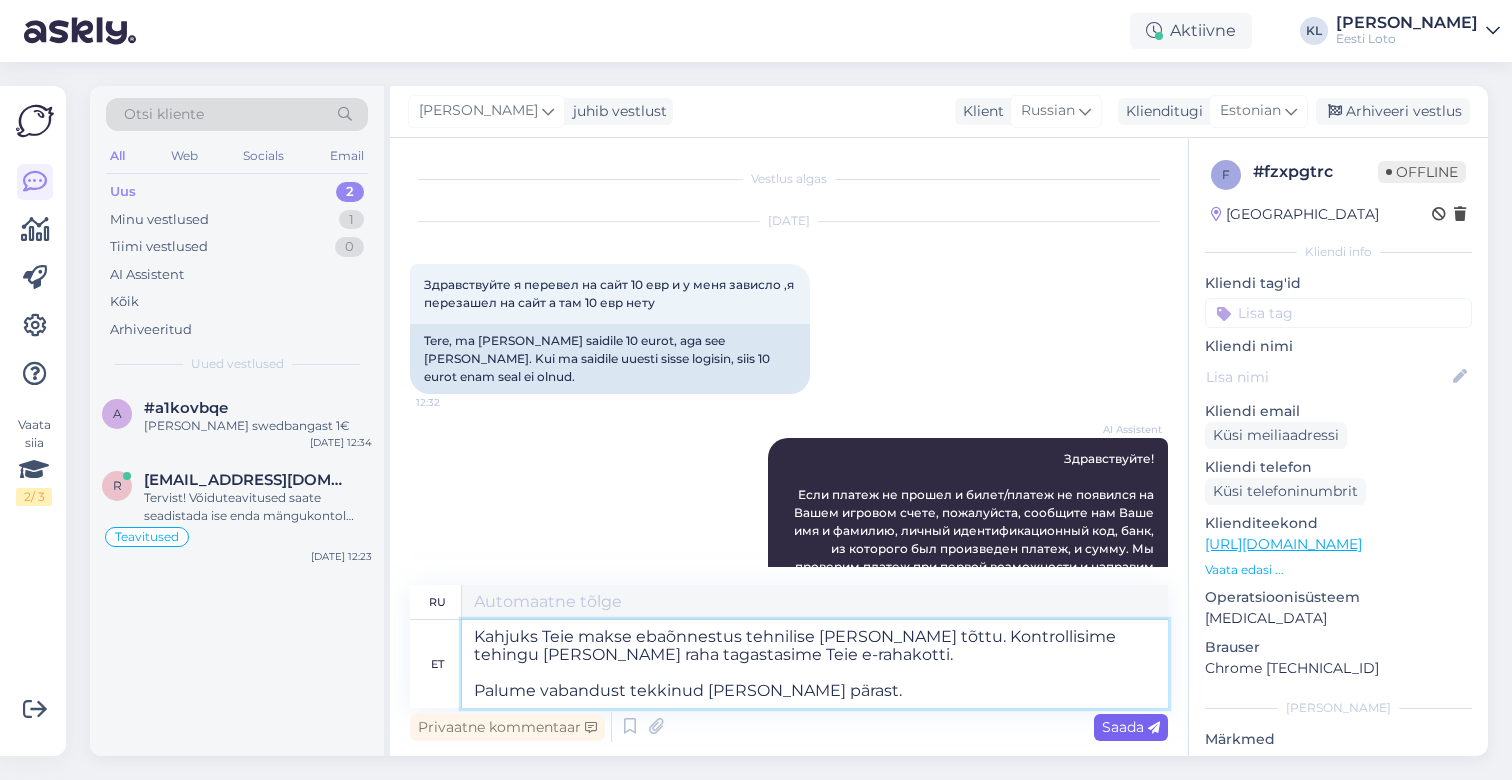 type on "Kahjuks Teie makse ebaõnnestus tehnilise [PERSON_NAME] tõttu. Kontrollisime tehingu [PERSON_NAME] raha tagastasime Teie e-rahakotti.
Palume vabandust tekkinud [PERSON_NAME] pärast." 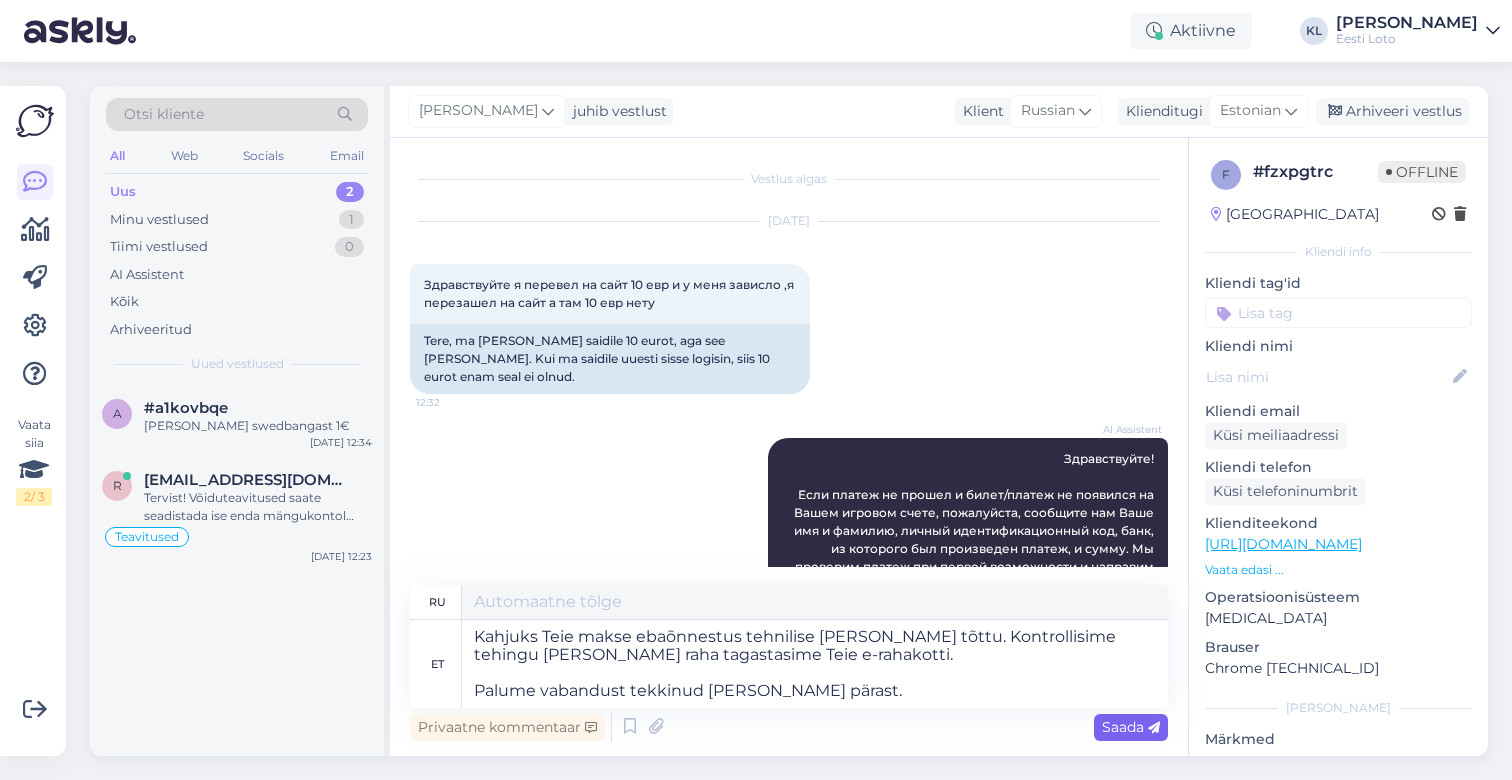 click on "Saada" at bounding box center (1131, 727) 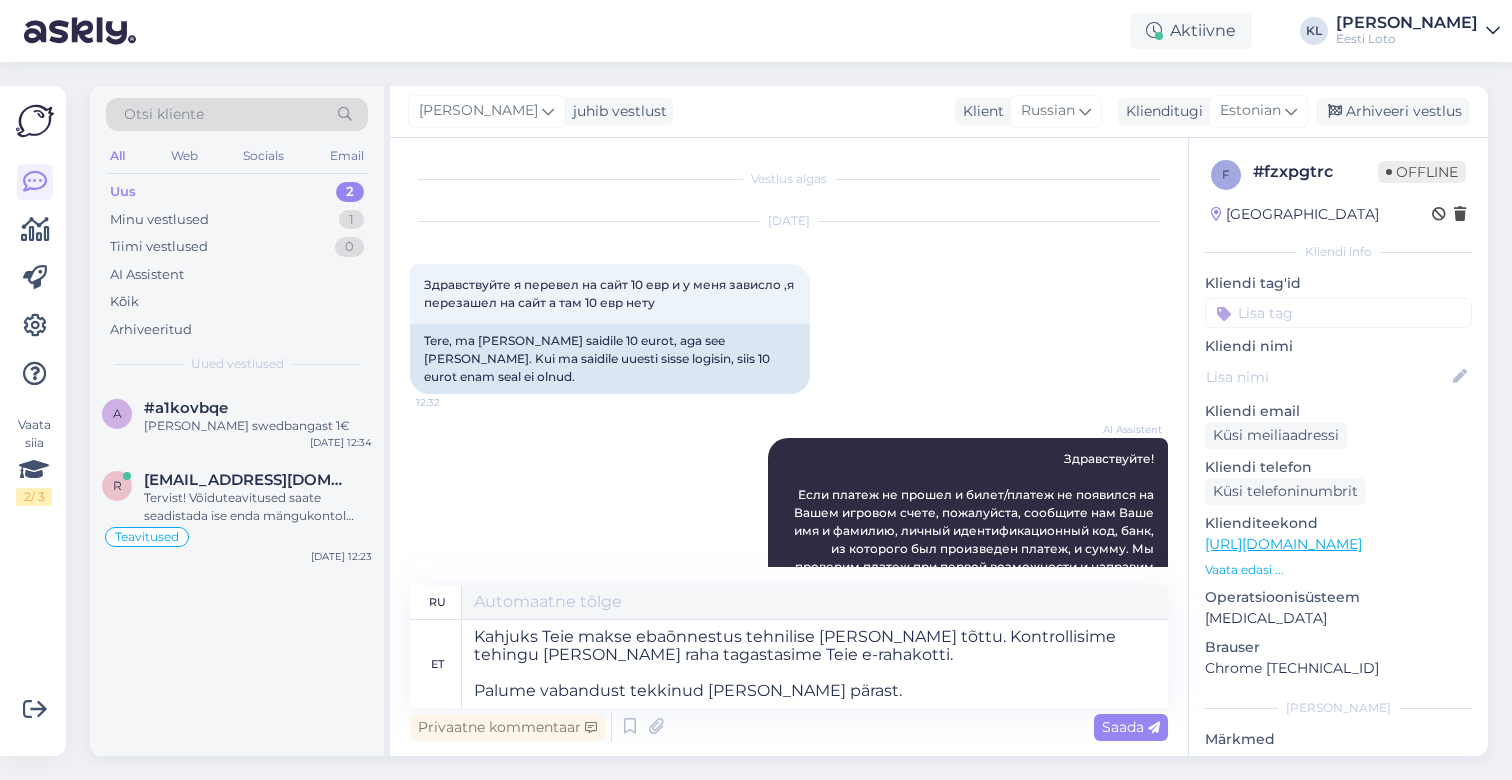 type on "сожалению, ваш платеж не был обработан из-за технической ошибки. Мы проверили транзакцию и вернули деньги на ваш электронный кошелек. Приносим извинения за возникшие неудобства" 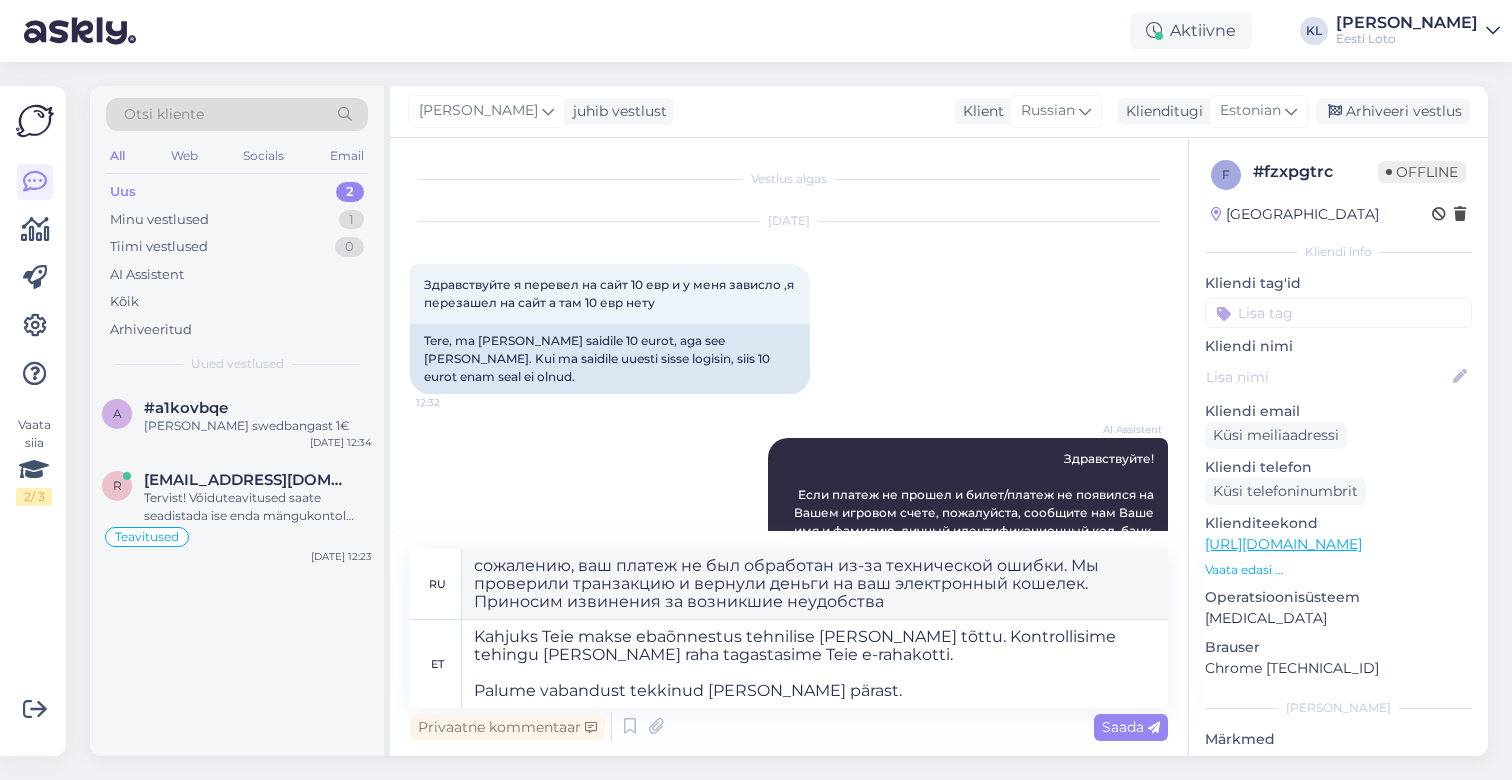 click at bounding box center [1338, 313] 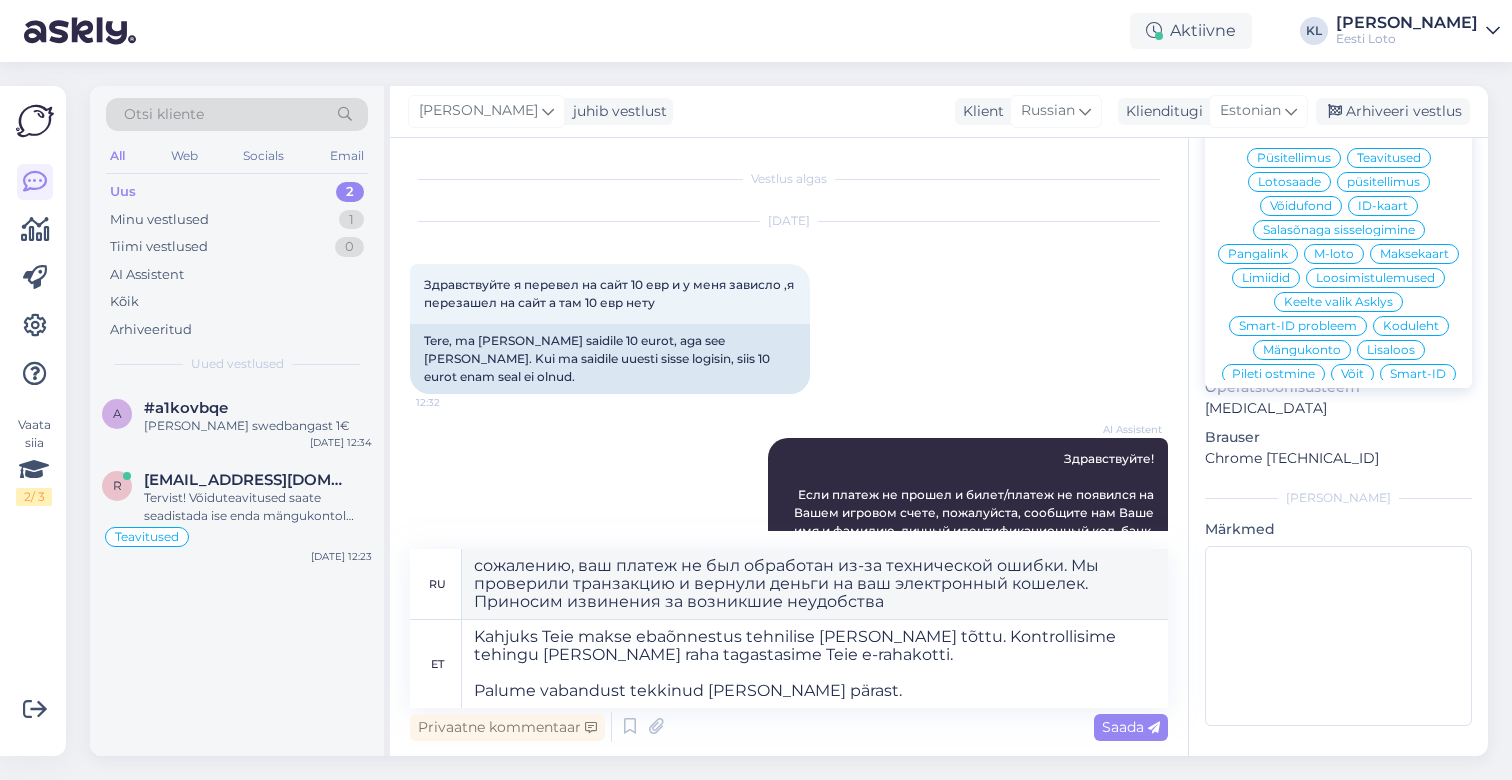 scroll, scrollTop: 212, scrollLeft: 0, axis: vertical 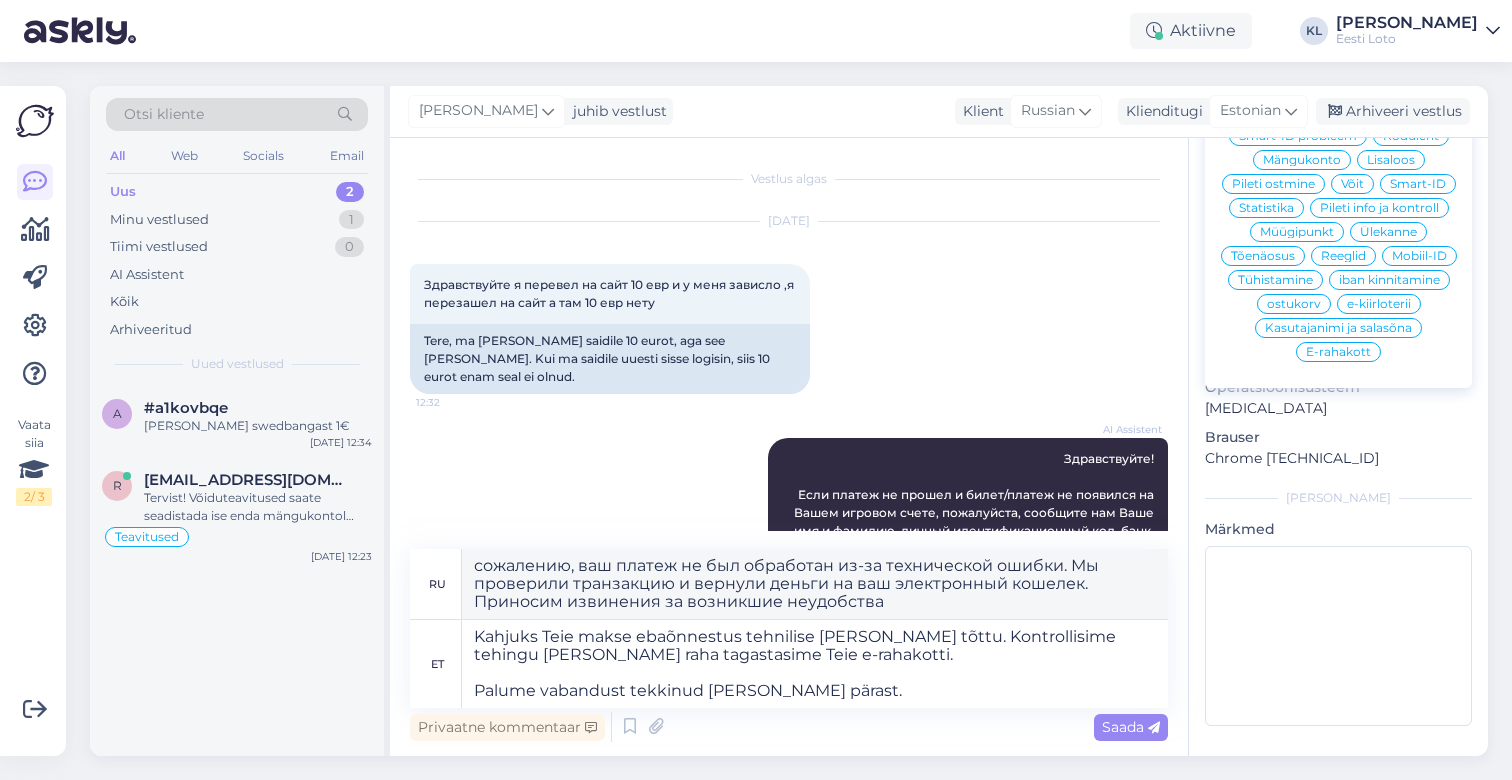 click on "E-rahakott" at bounding box center (1338, 352) 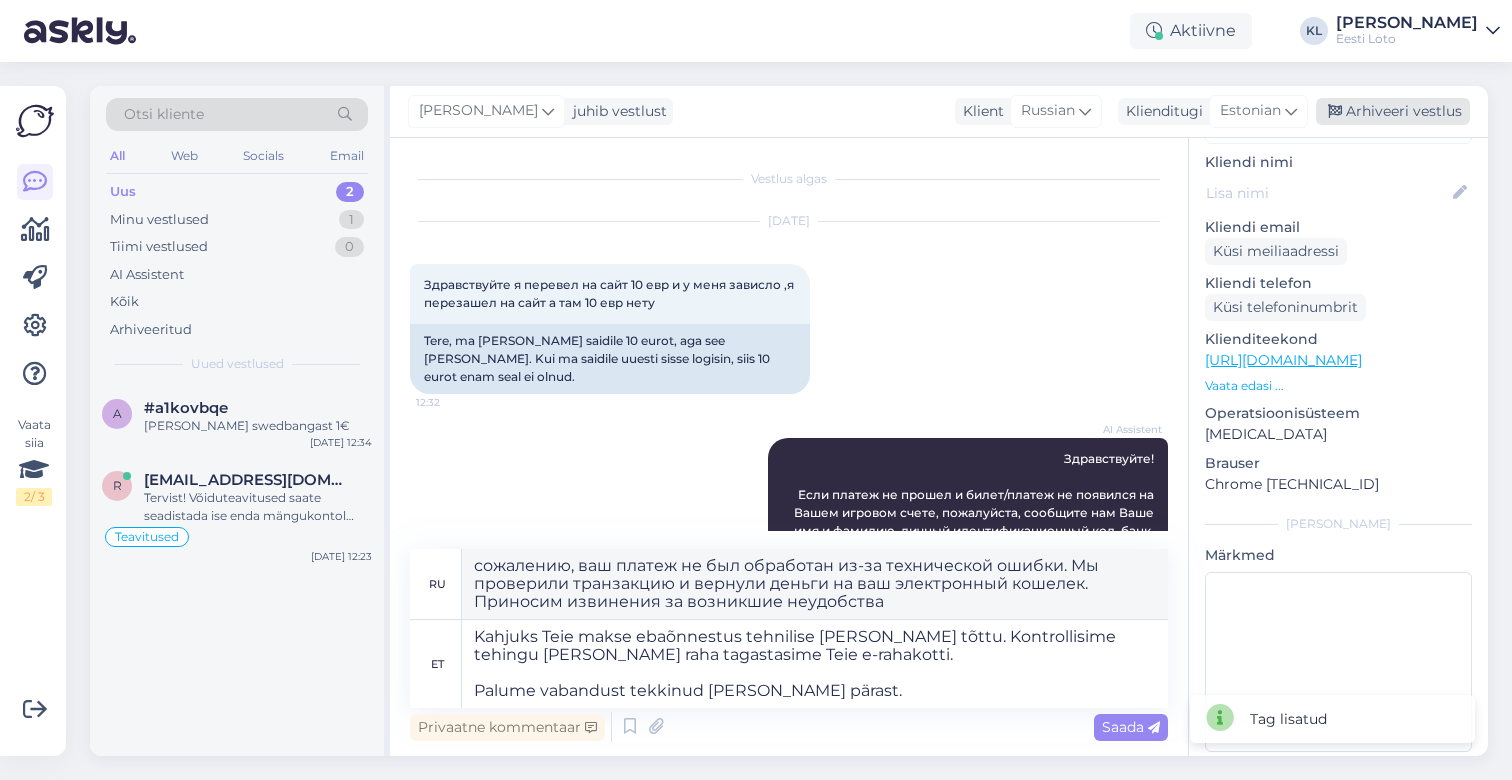 click on "Arhiveeri vestlus" at bounding box center [1393, 111] 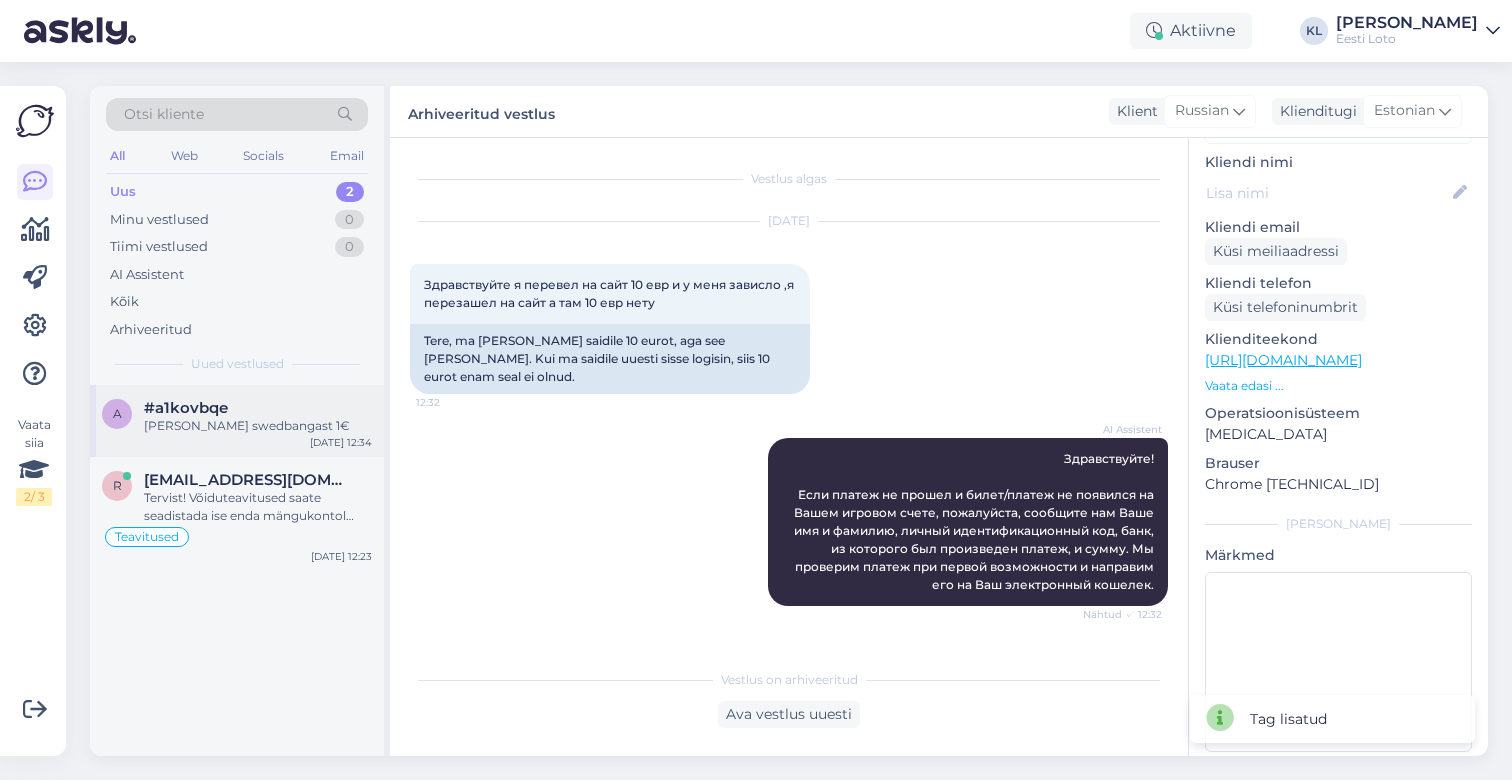 click on "#a1kovbqe" at bounding box center (186, 408) 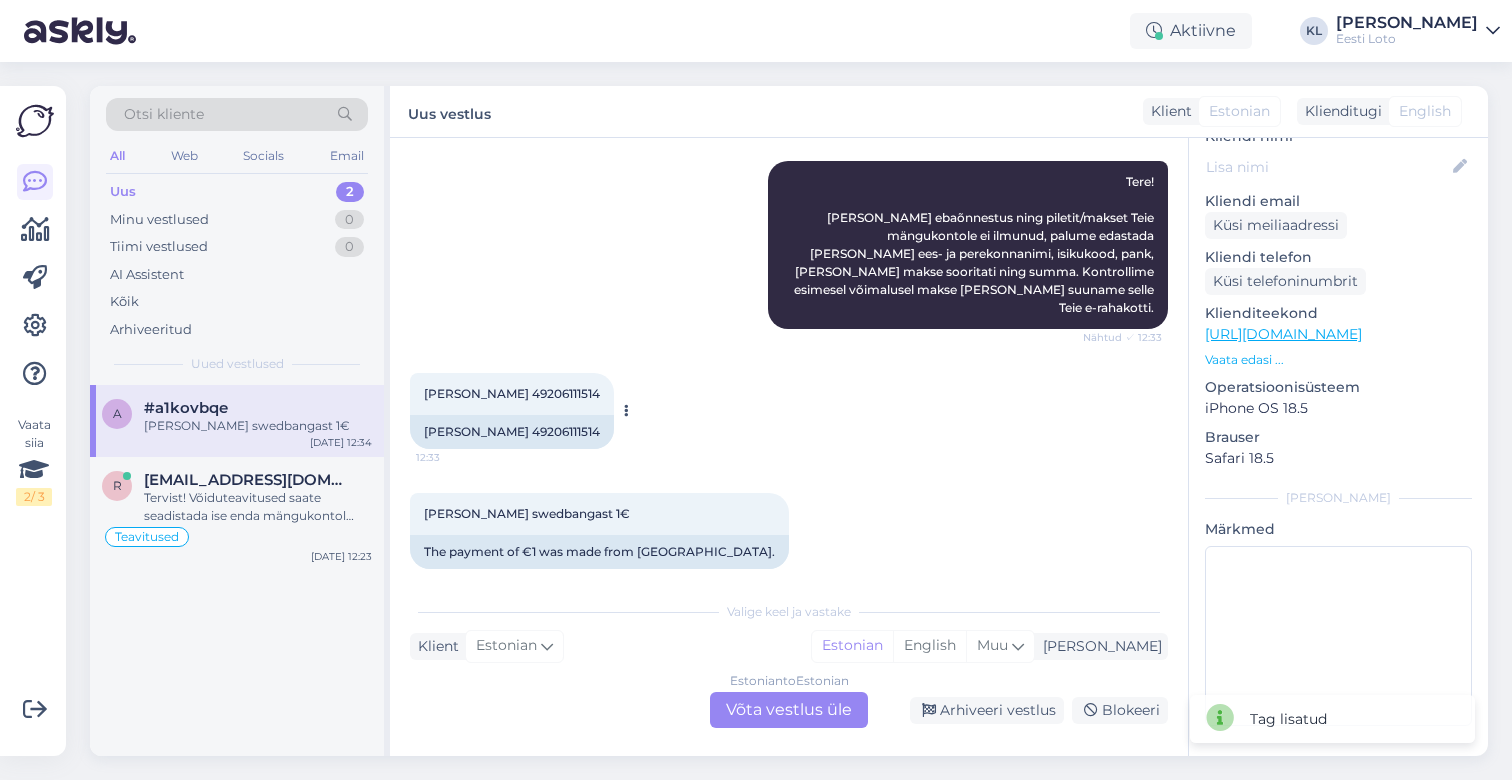 click on "[PERSON_NAME] 49206111514" at bounding box center [512, 393] 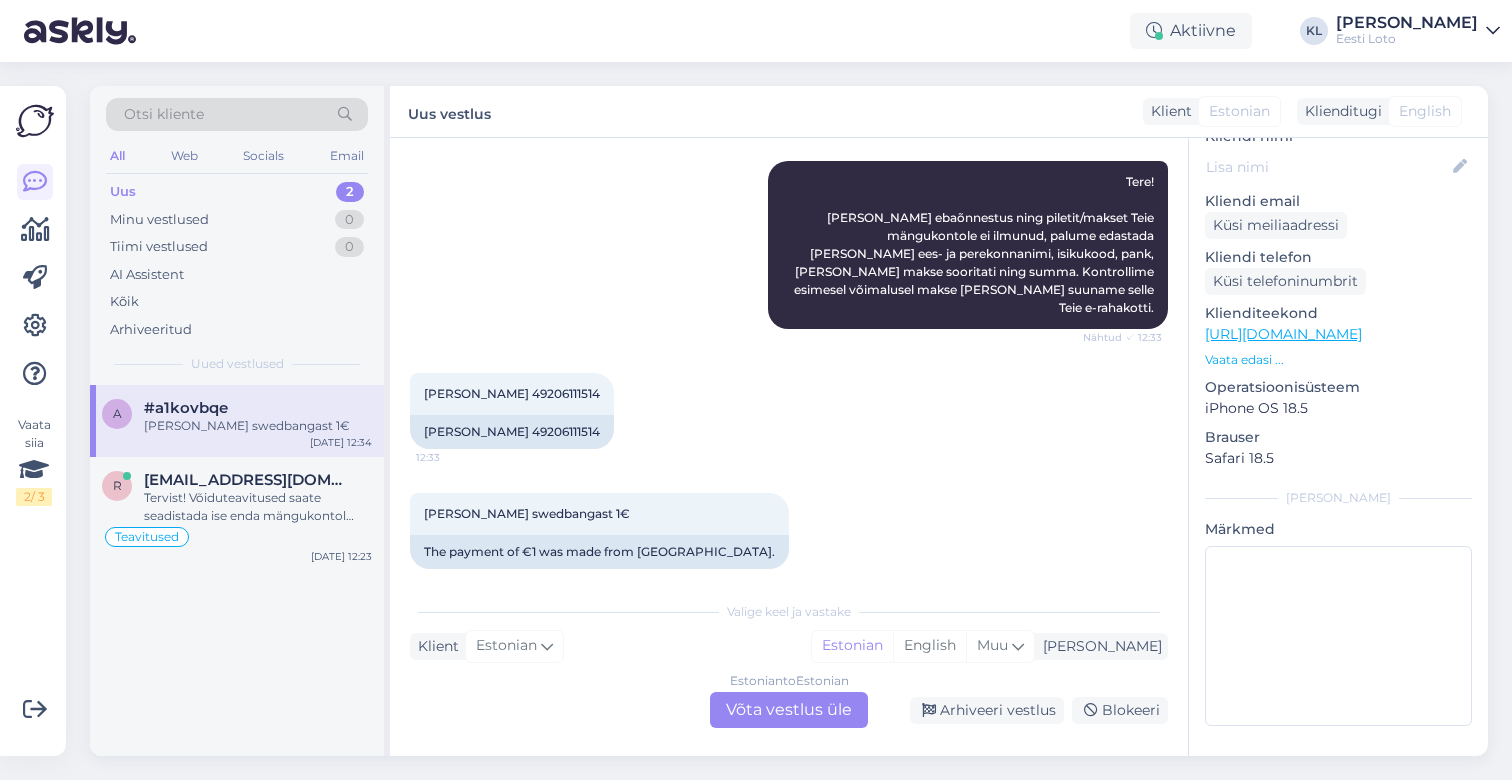 copy on "49206111514" 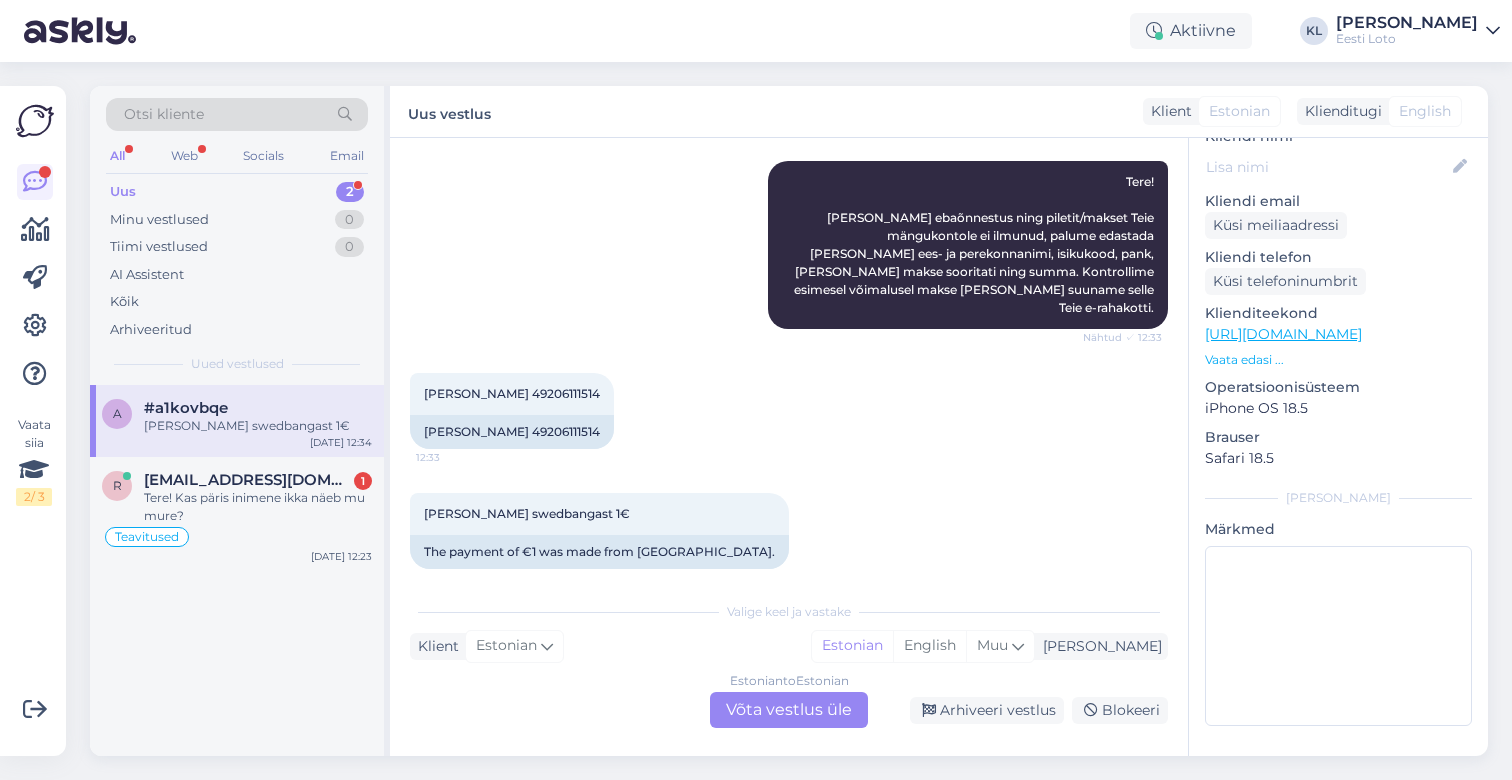 click on "Estonian  to  Estonian Võta vestlus üle" at bounding box center [789, 710] 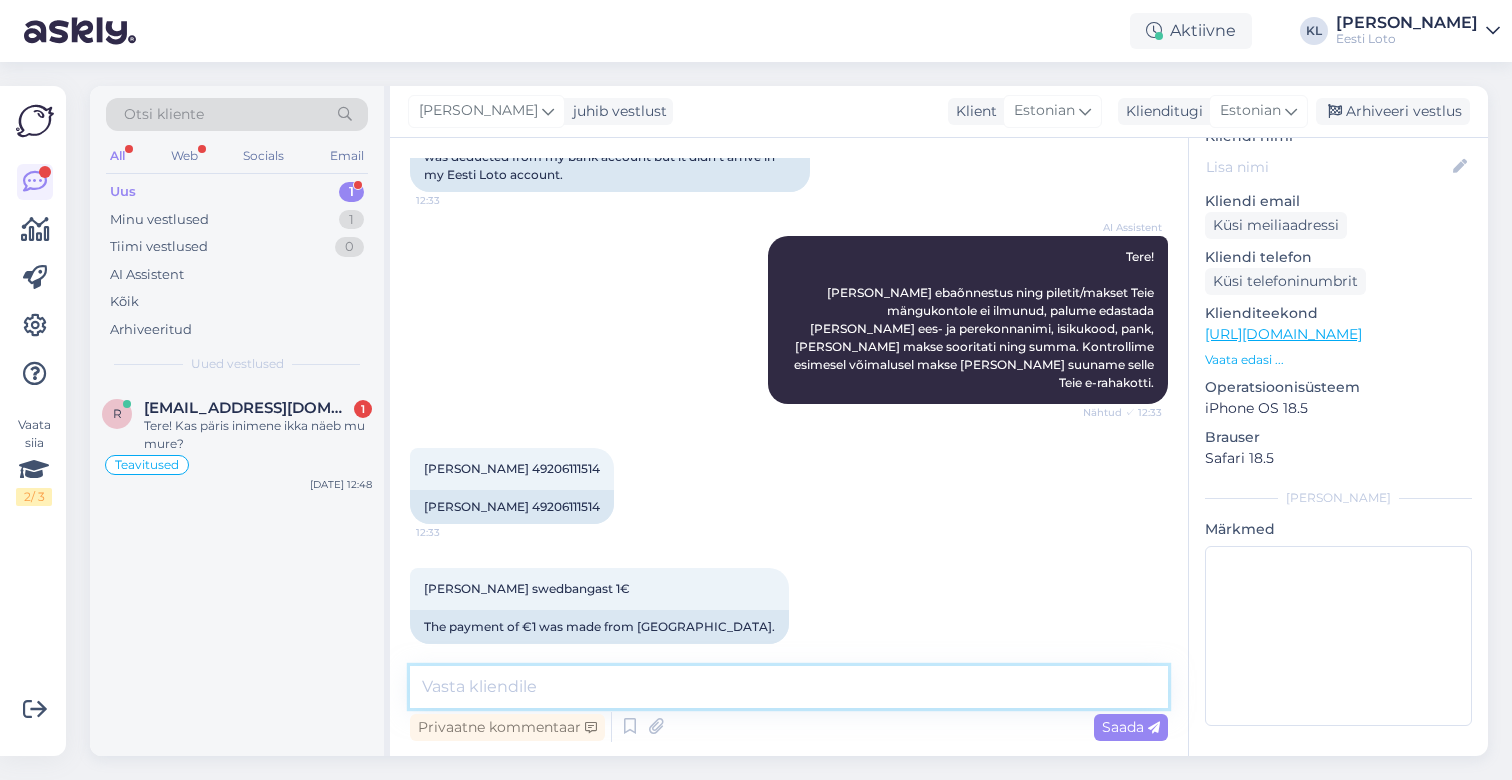click at bounding box center (789, 687) 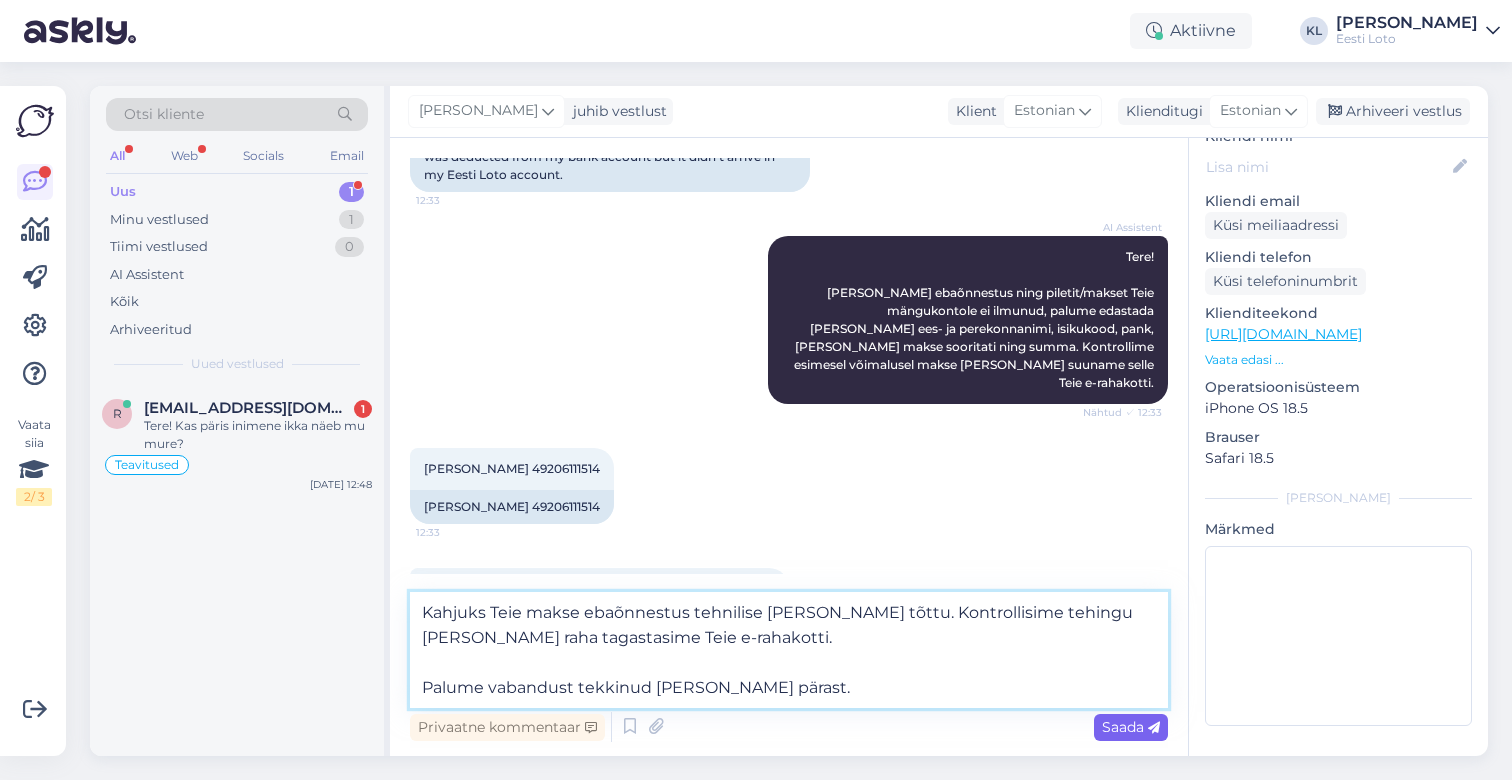 type on "Kahjuks Teie makse ebaõnnestus tehnilise [PERSON_NAME] tõttu. Kontrollisime tehingu [PERSON_NAME] raha tagastasime Teie e-rahakotti.
Palume vabandust tekkinud [PERSON_NAME] pärast." 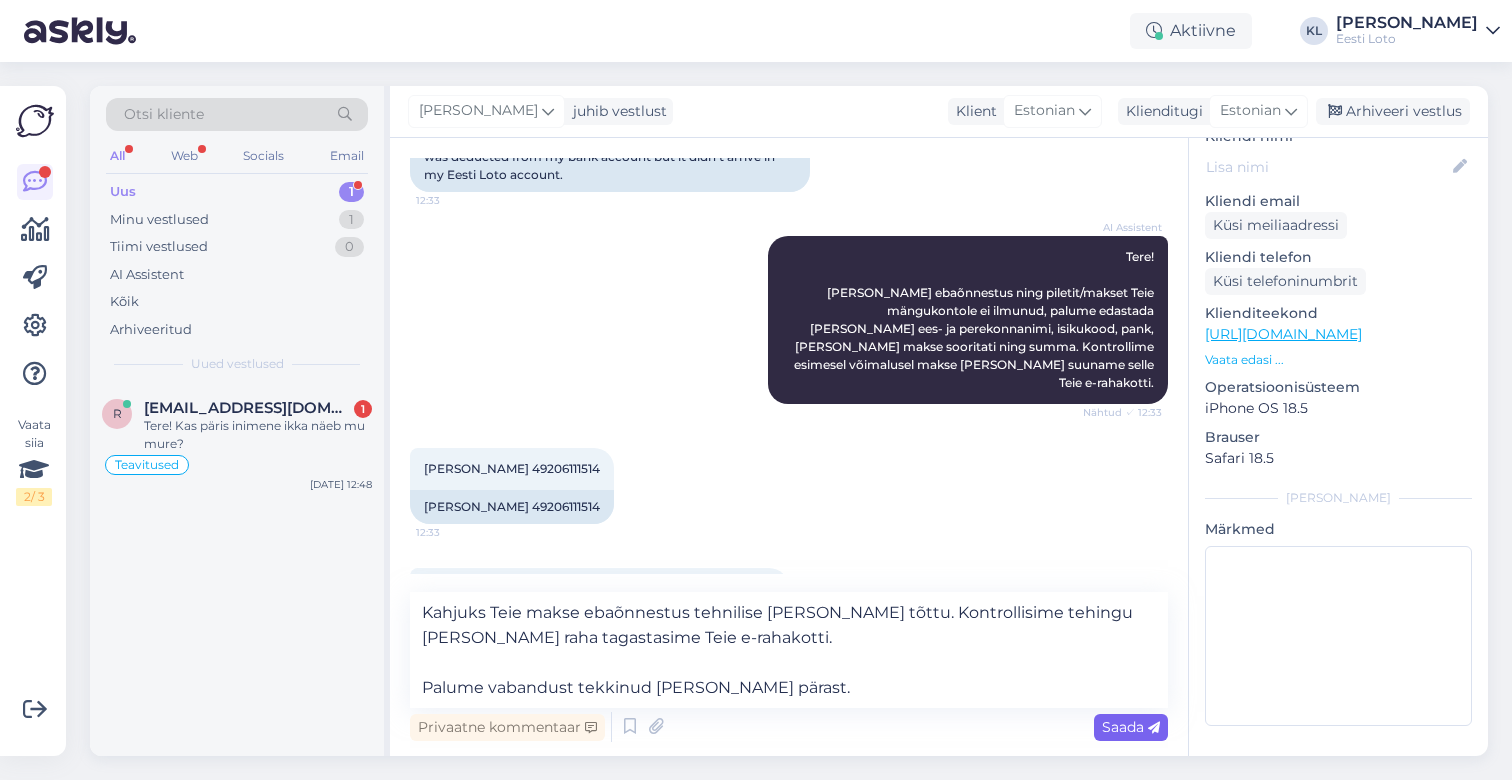 click on "Saada" at bounding box center (1131, 727) 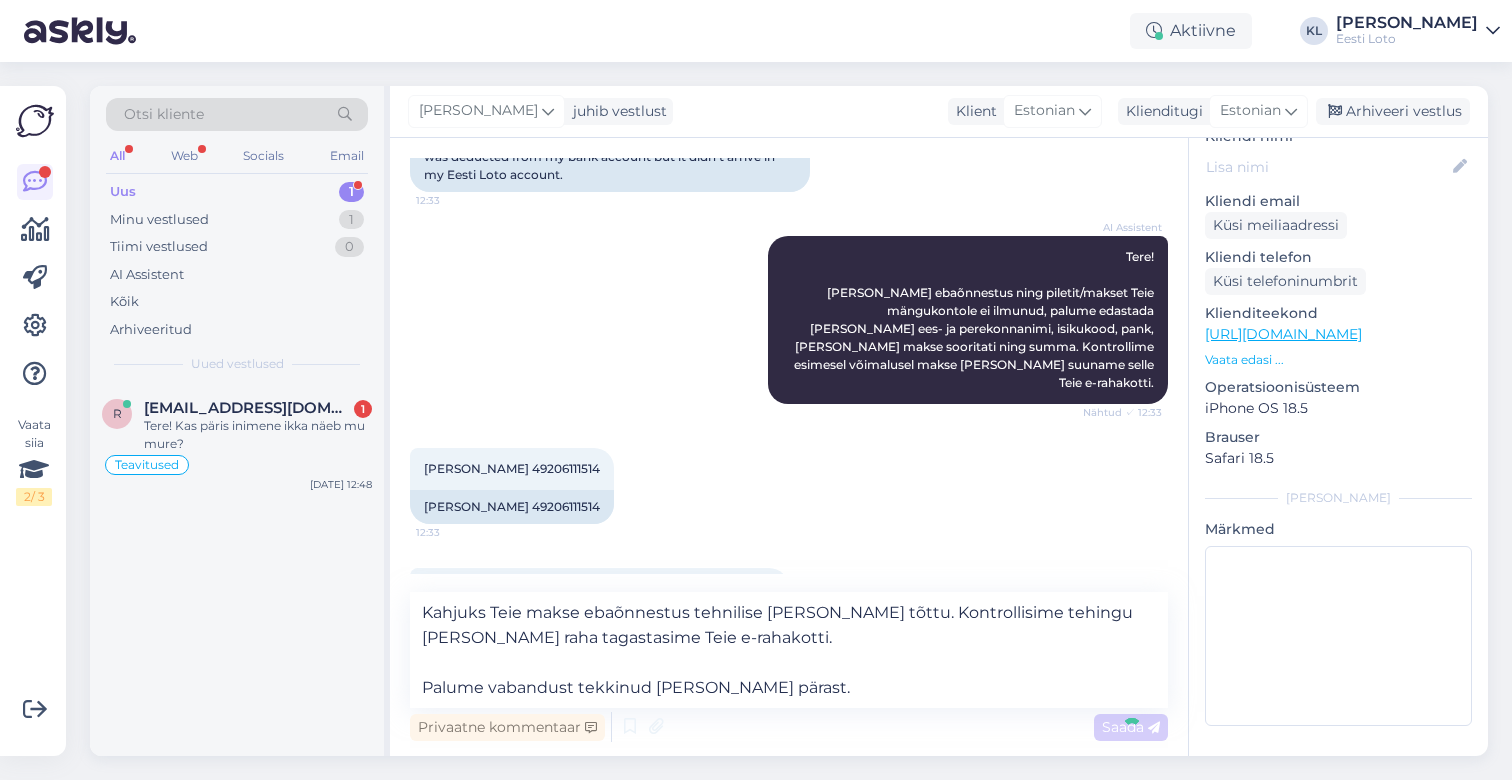 type 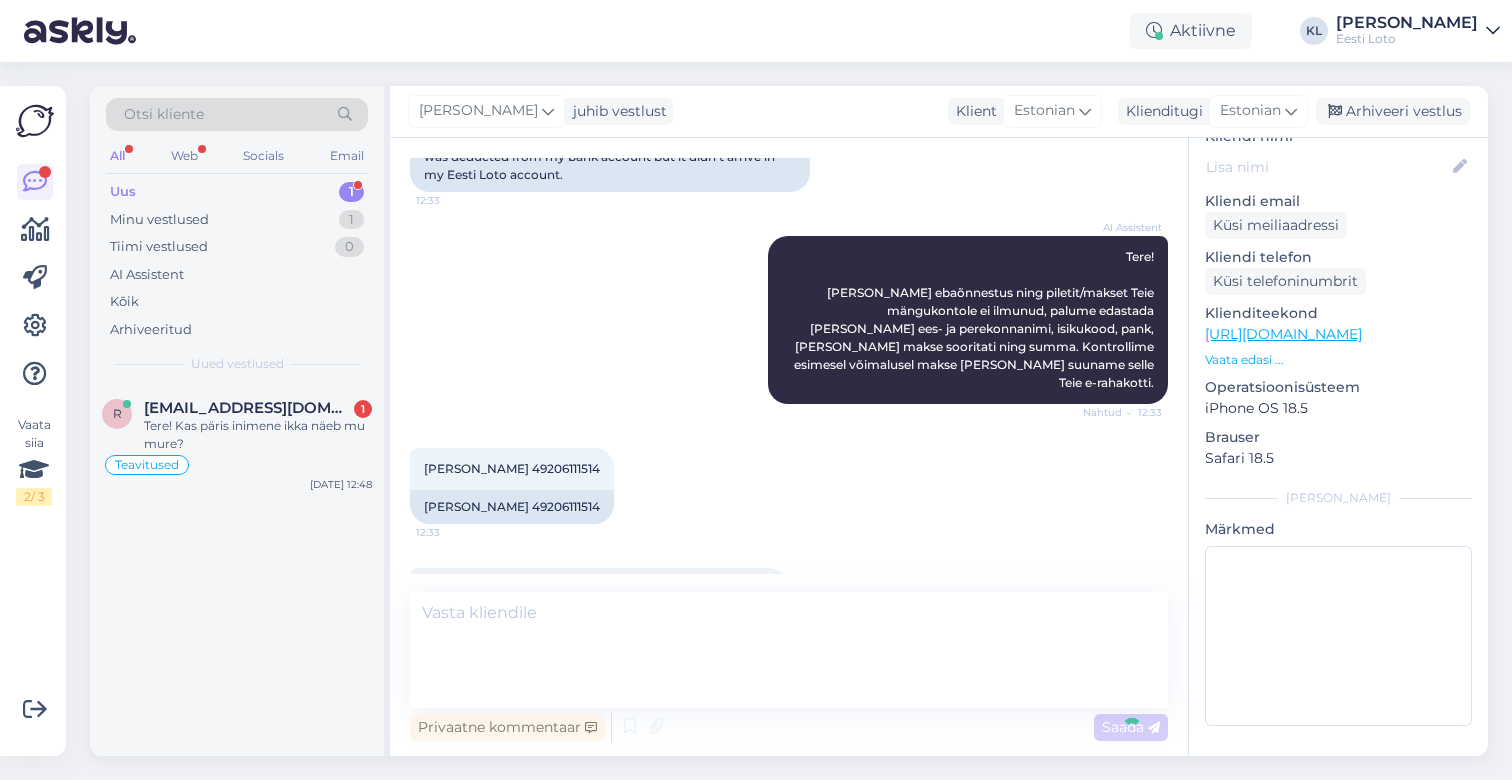 scroll, scrollTop: 360, scrollLeft: 0, axis: vertical 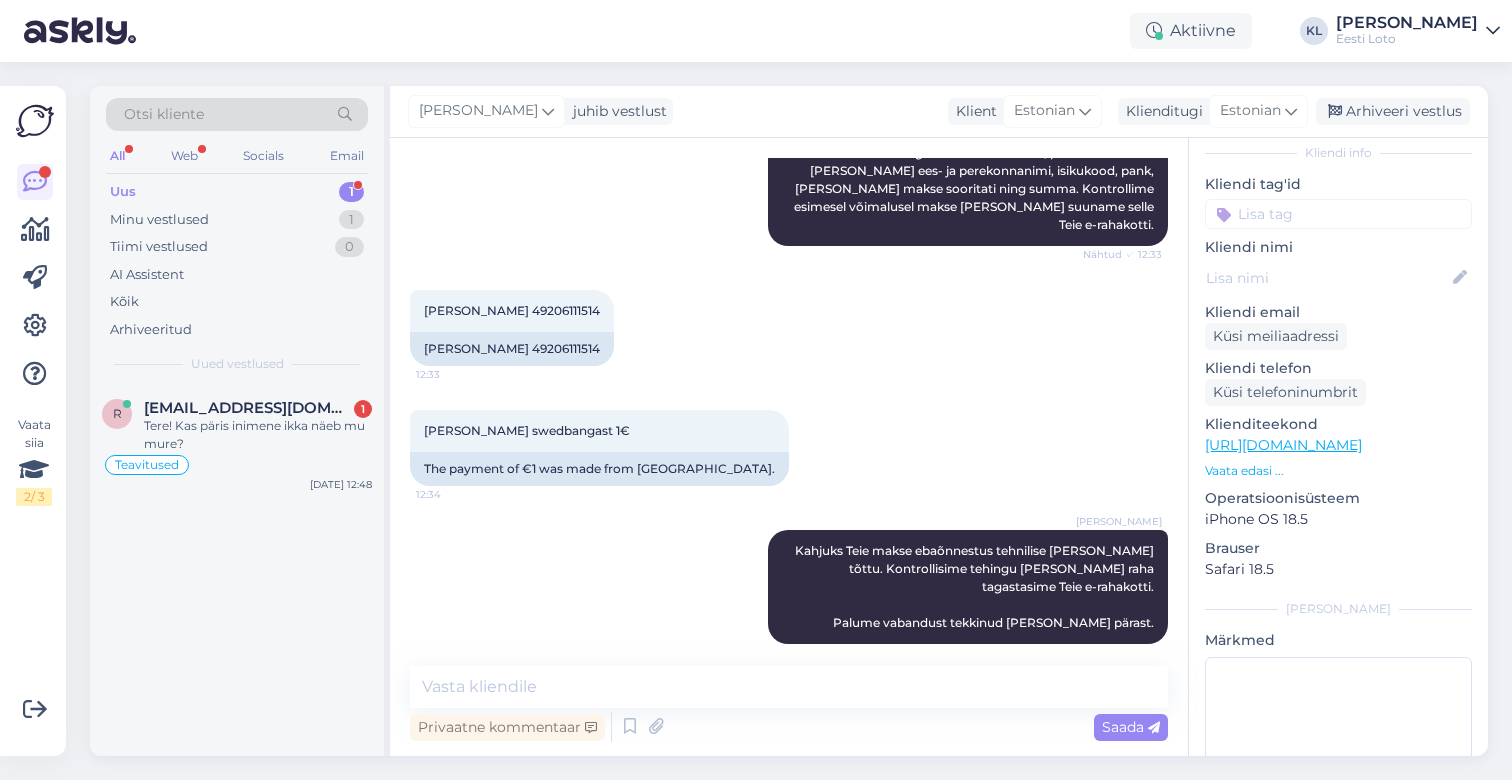 click at bounding box center [1338, 214] 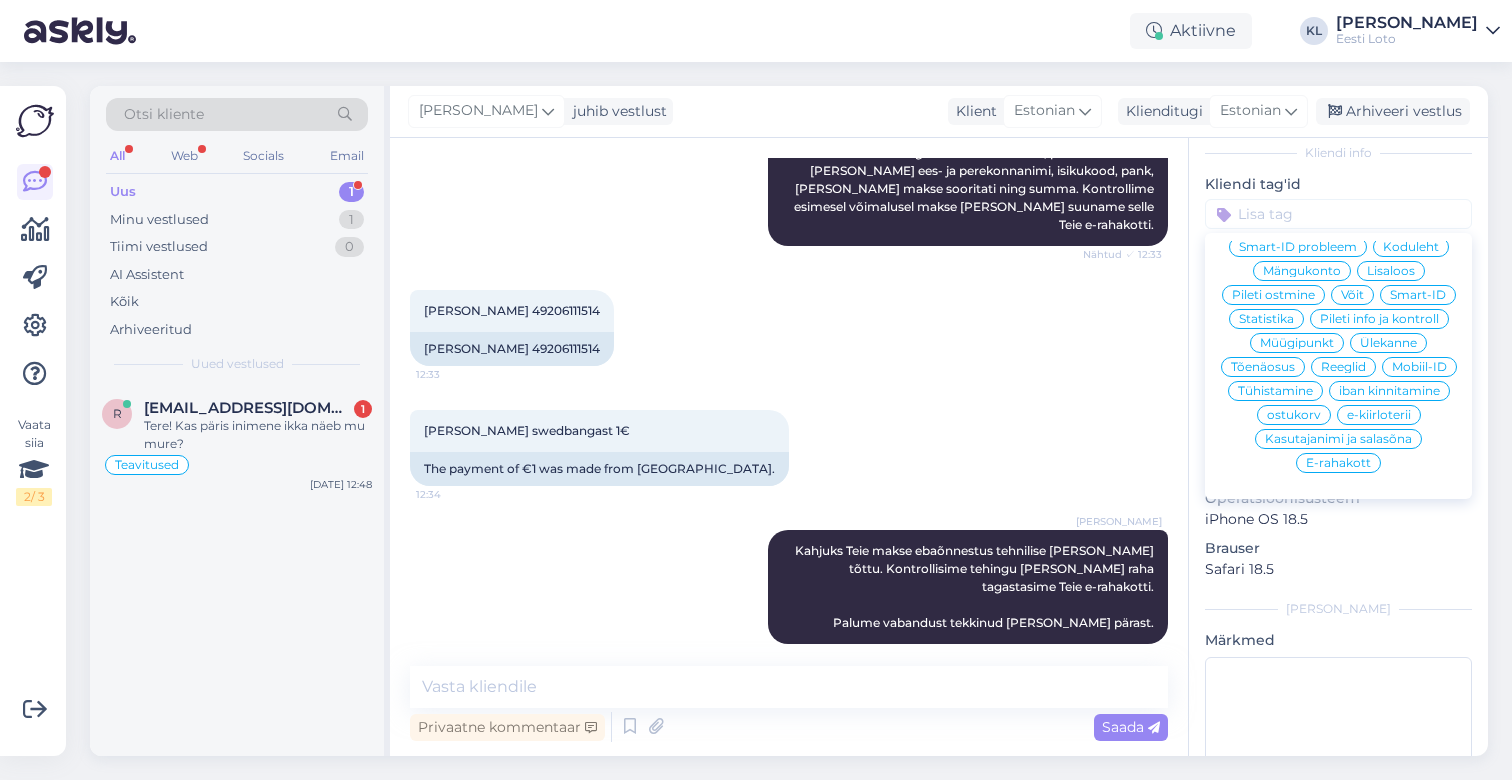 click on "E-rahakott" at bounding box center (1338, 463) 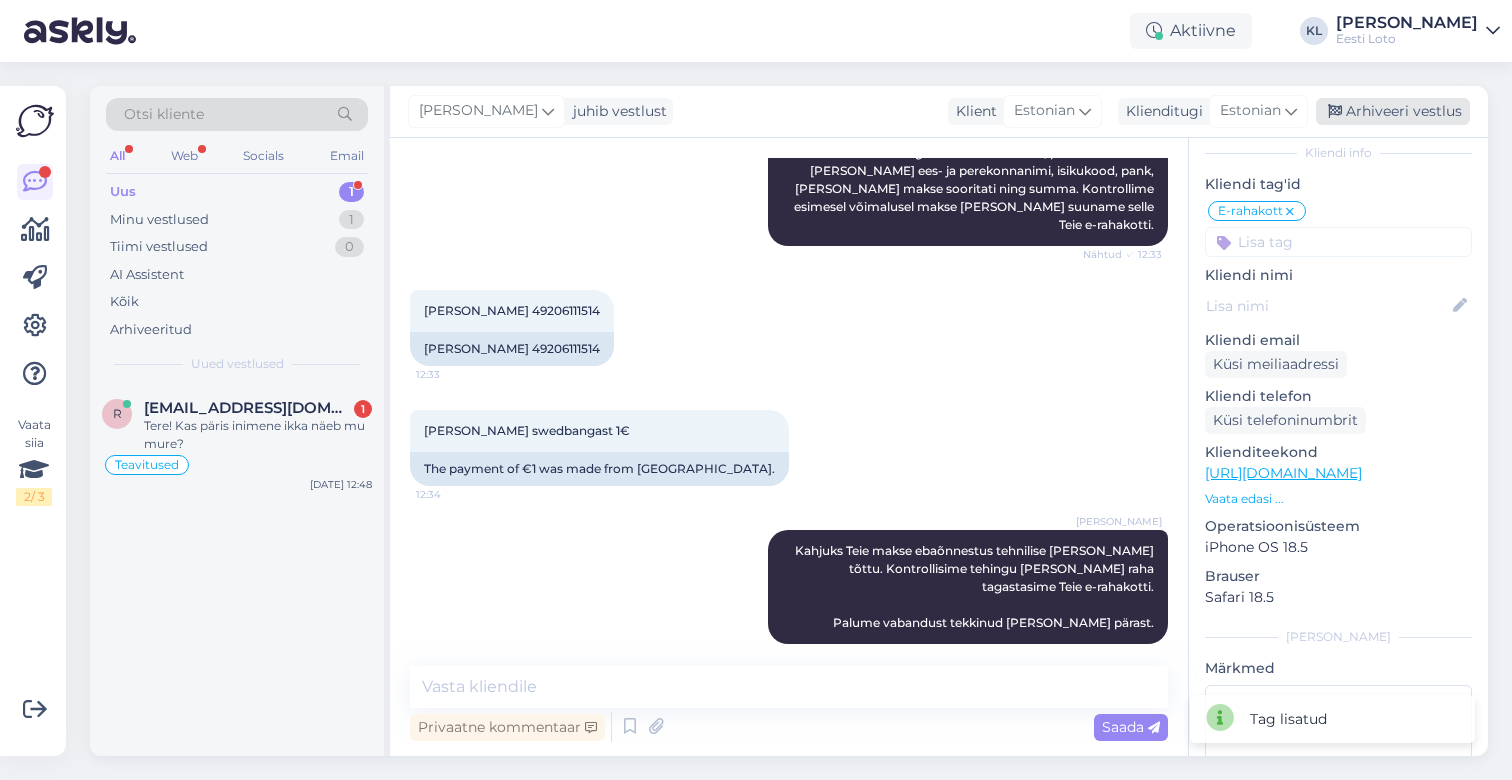 click on "Arhiveeri vestlus" at bounding box center [1393, 111] 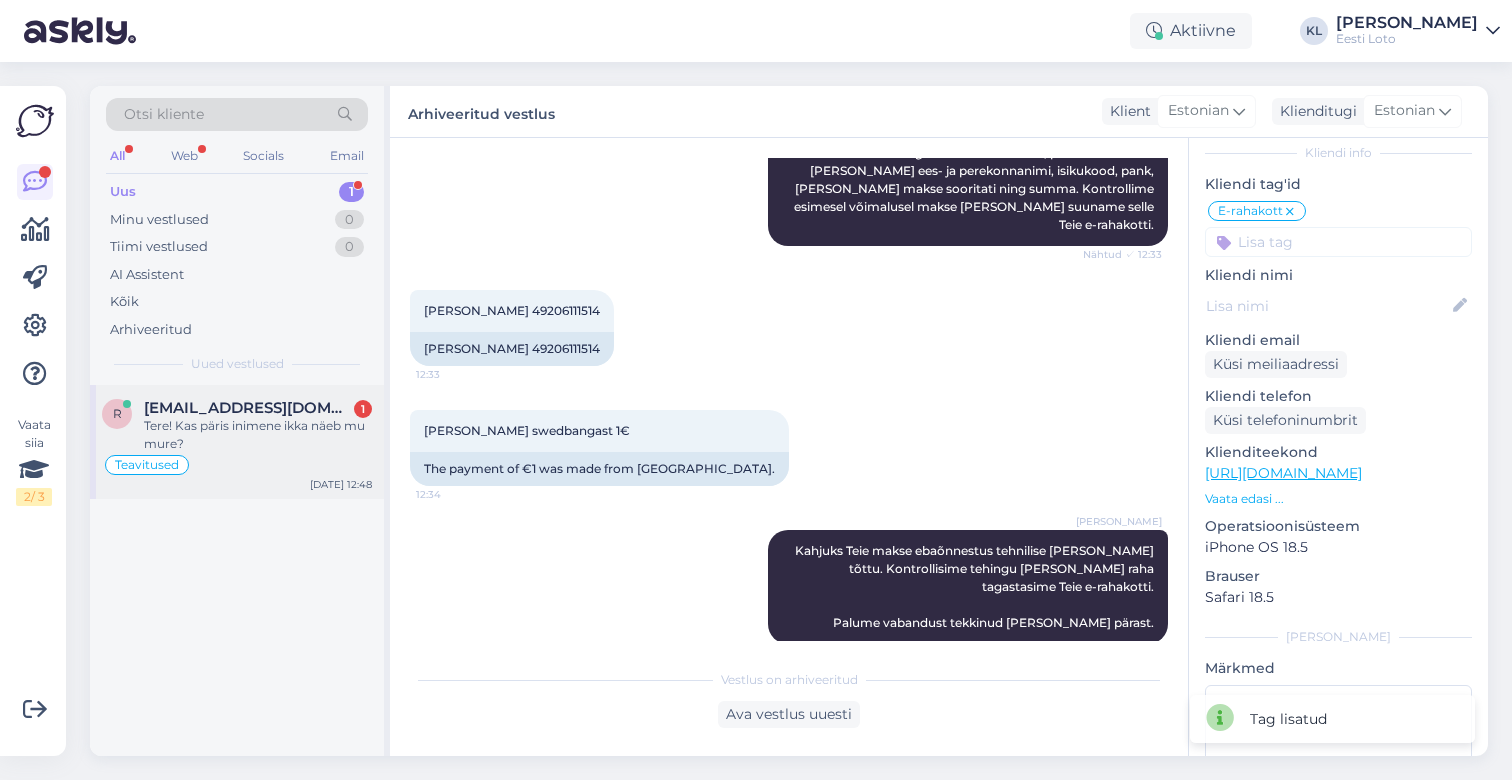 click on "Tere! Kas päris inimene ikka näeb mu mure?" at bounding box center (258, 435) 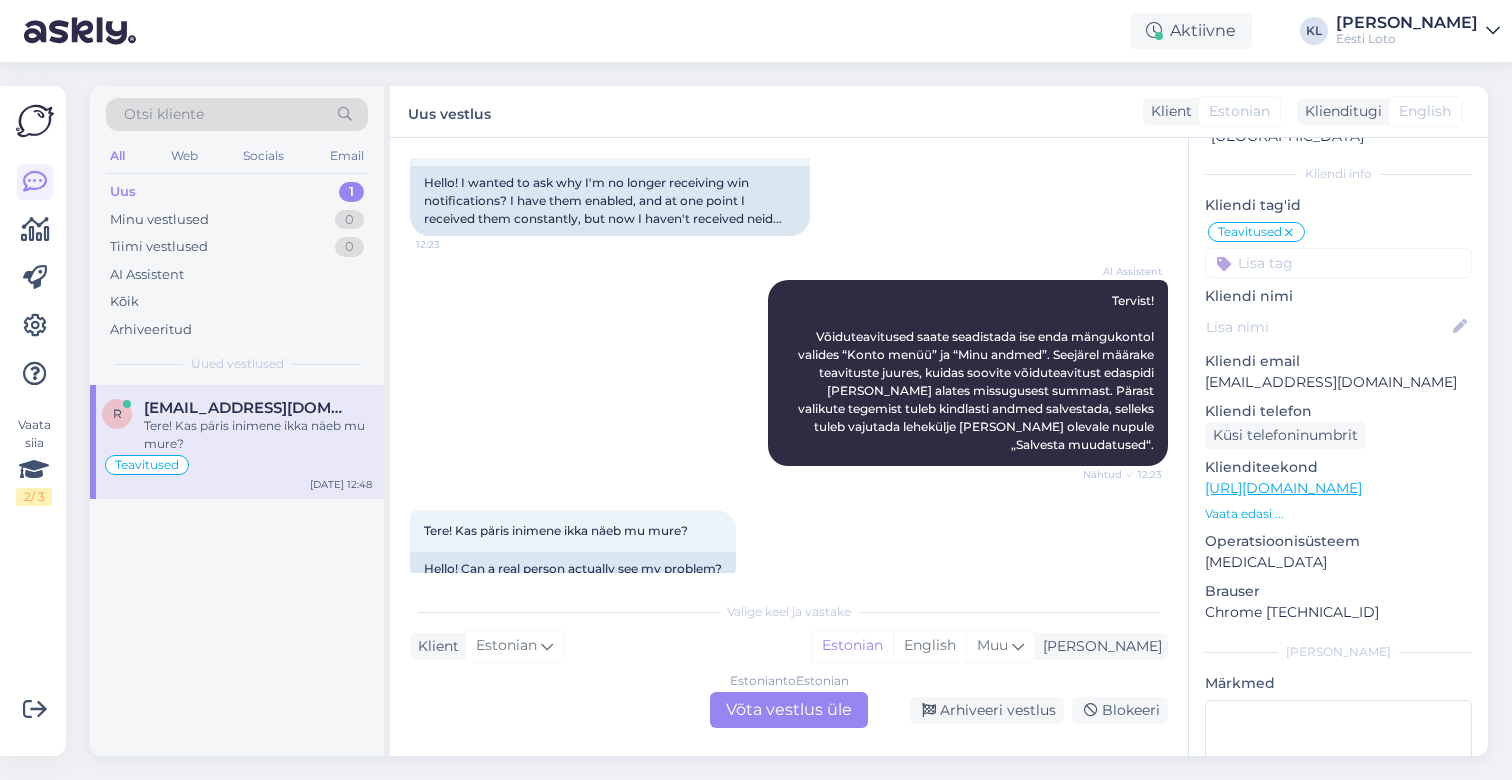 scroll, scrollTop: 675, scrollLeft: 0, axis: vertical 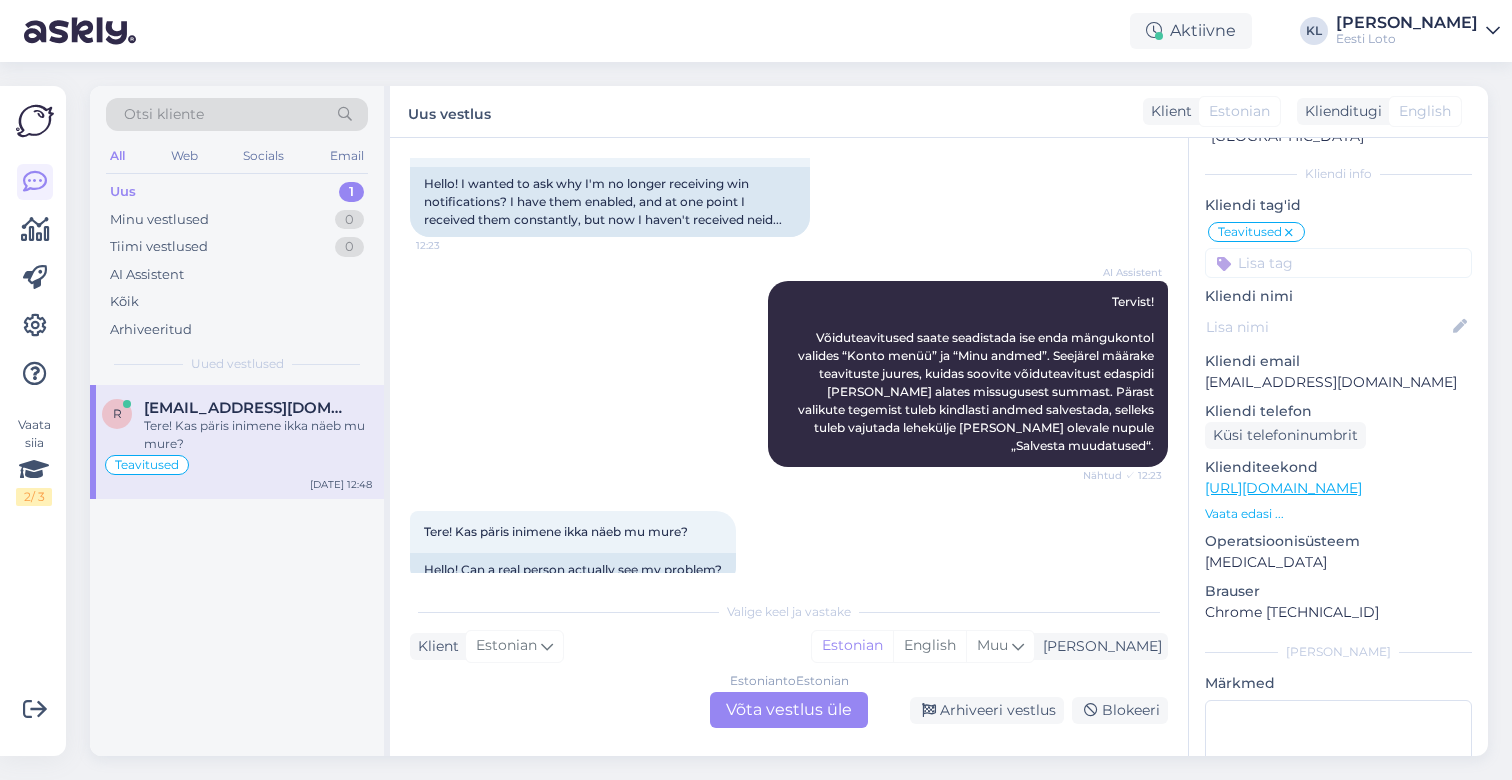 click on "Estonian  to  Estonian Võta vestlus üle" at bounding box center [789, 710] 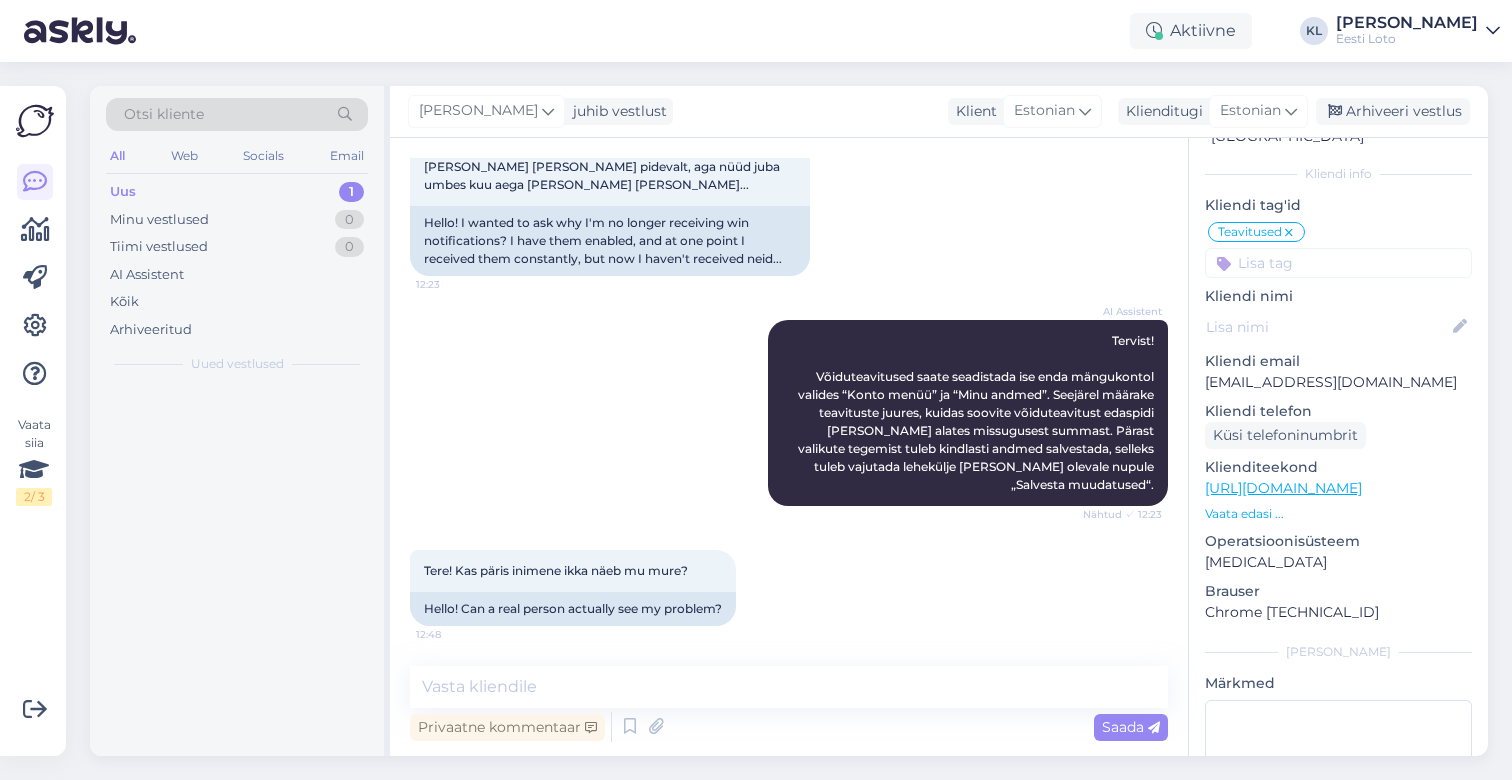 scroll, scrollTop: 600, scrollLeft: 0, axis: vertical 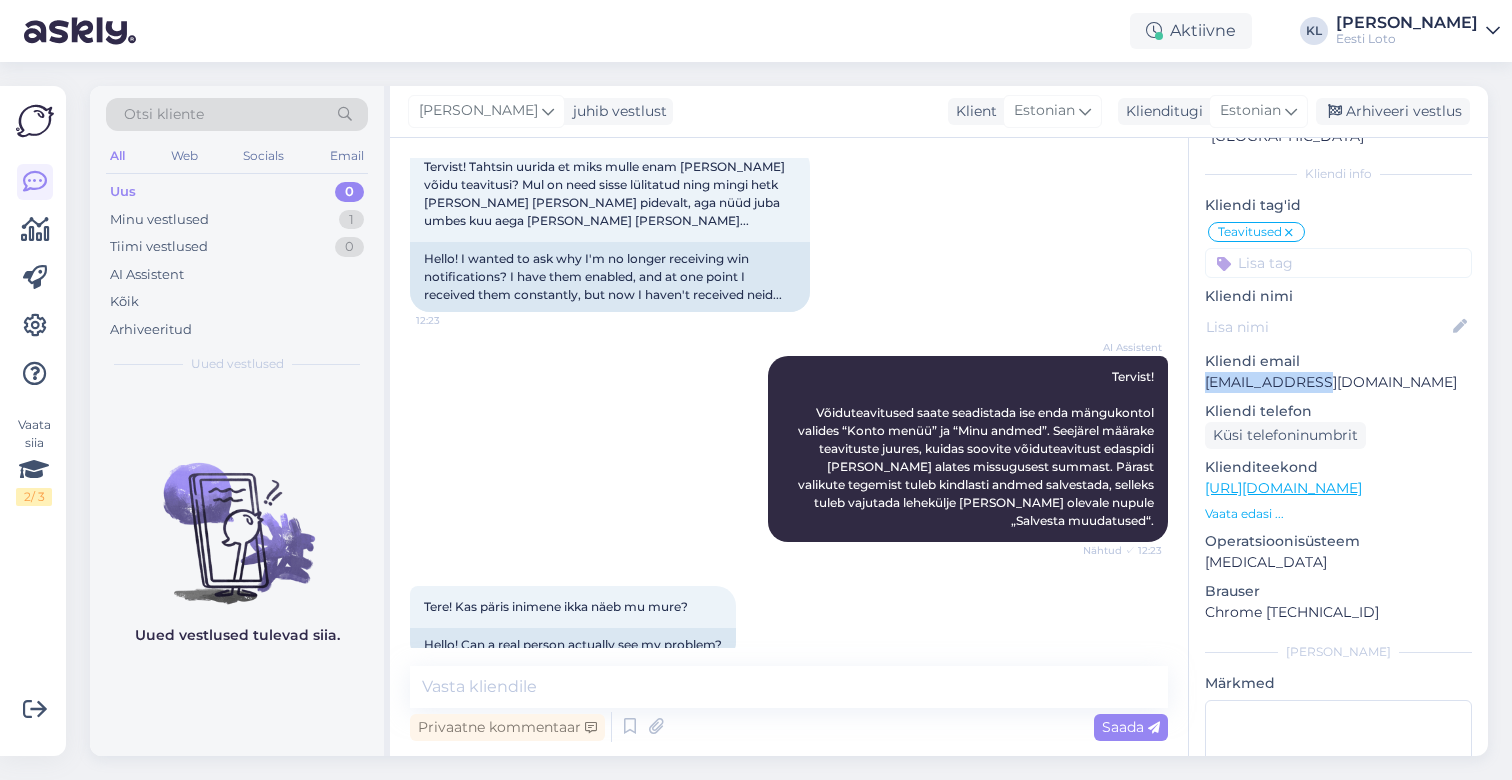 drag, startPoint x: 1343, startPoint y: 364, endPoint x: 1204, endPoint y: 362, distance: 139.01439 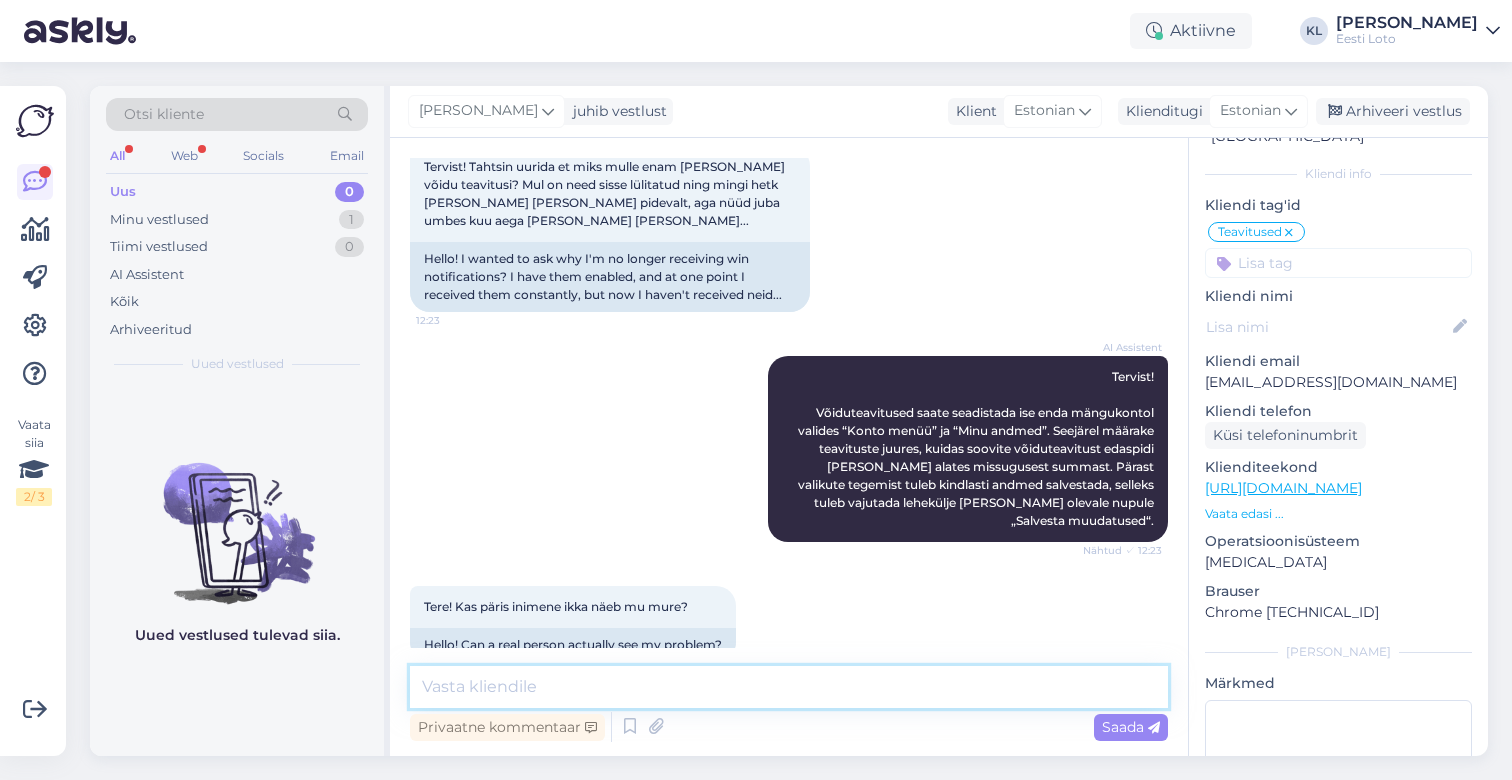 click at bounding box center (789, 687) 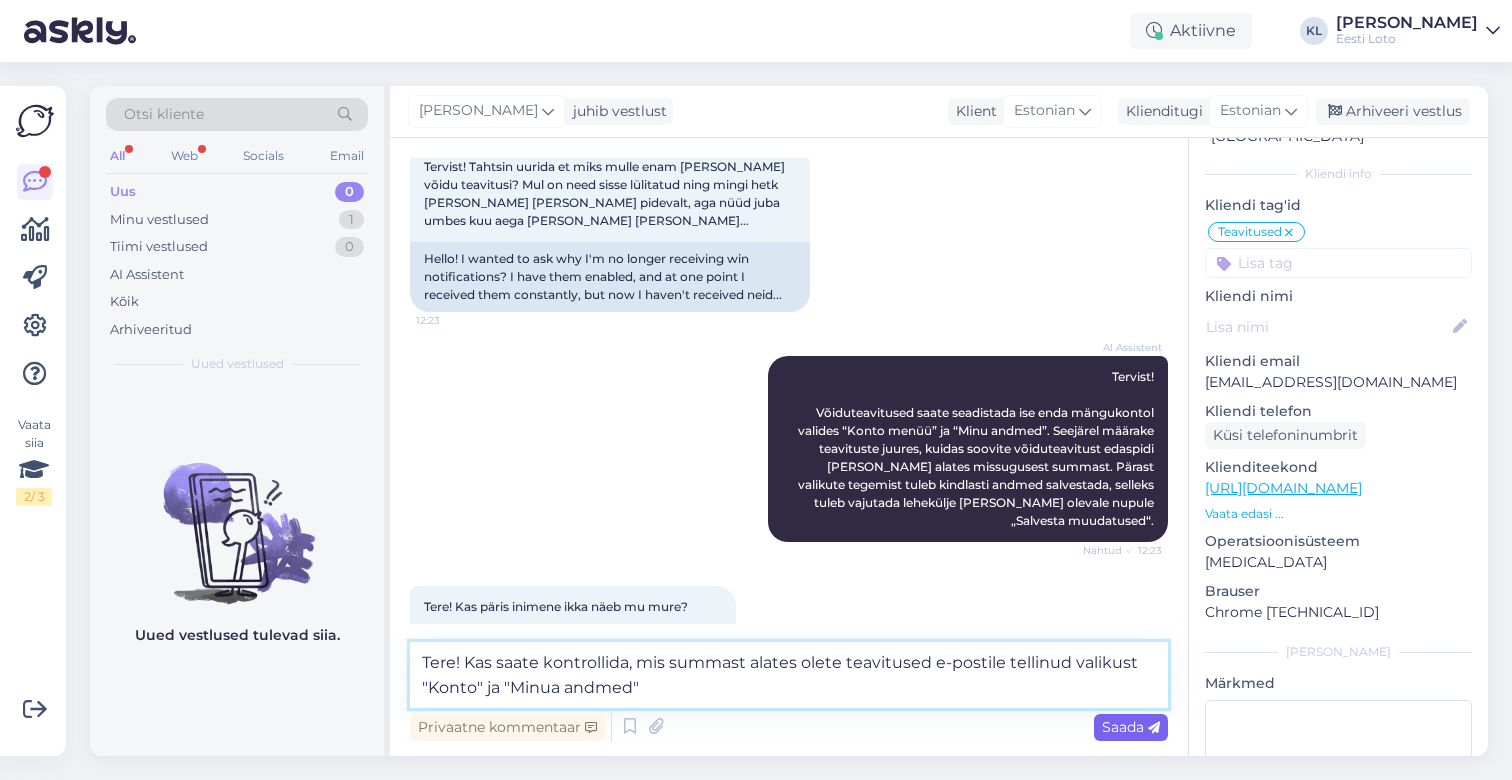 type on "Tere! Kas saate kontrollida, mis summast alates olete teavitused e-postile tellinud valikust "Konto" ja "Minua andmed"" 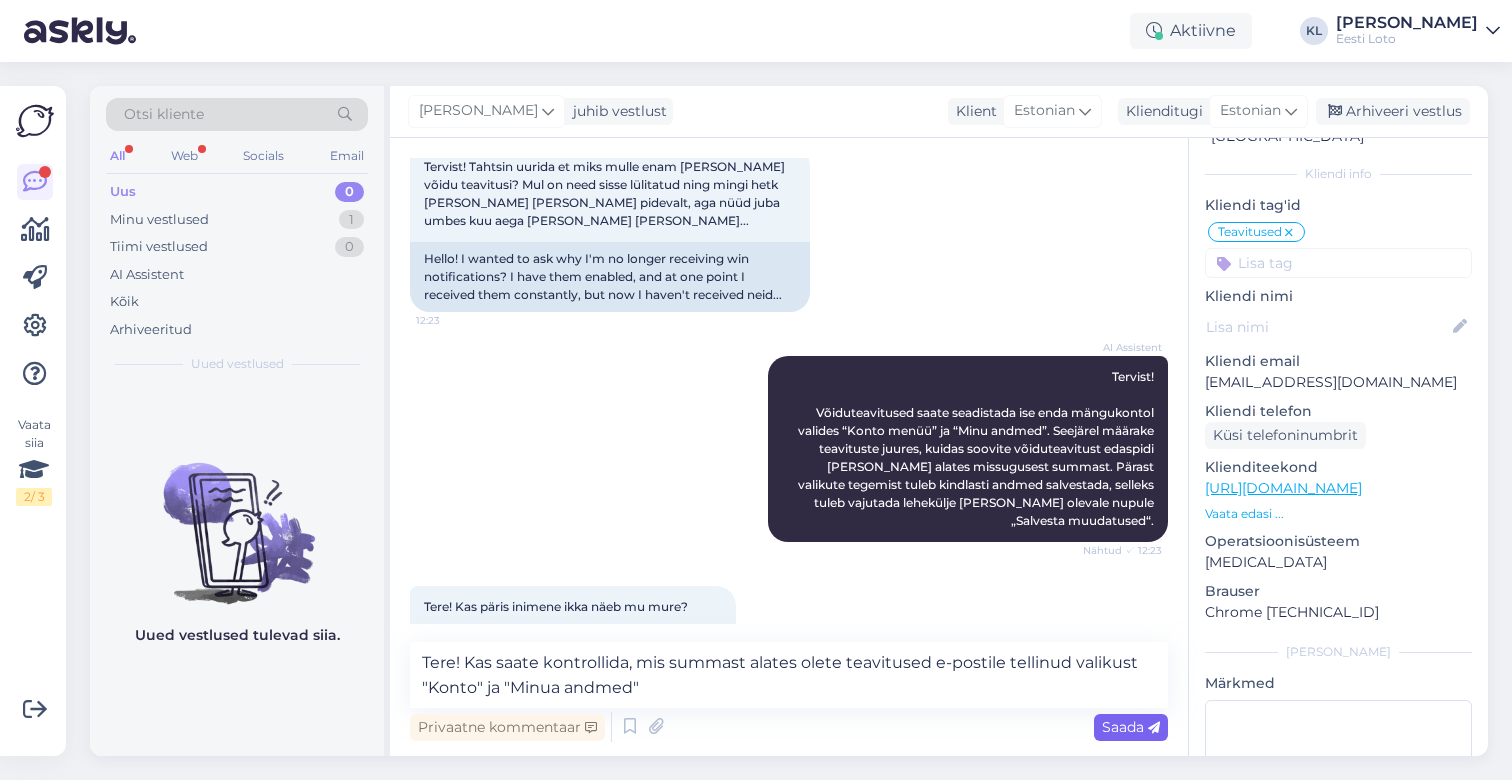 click on "Saada" at bounding box center [1131, 727] 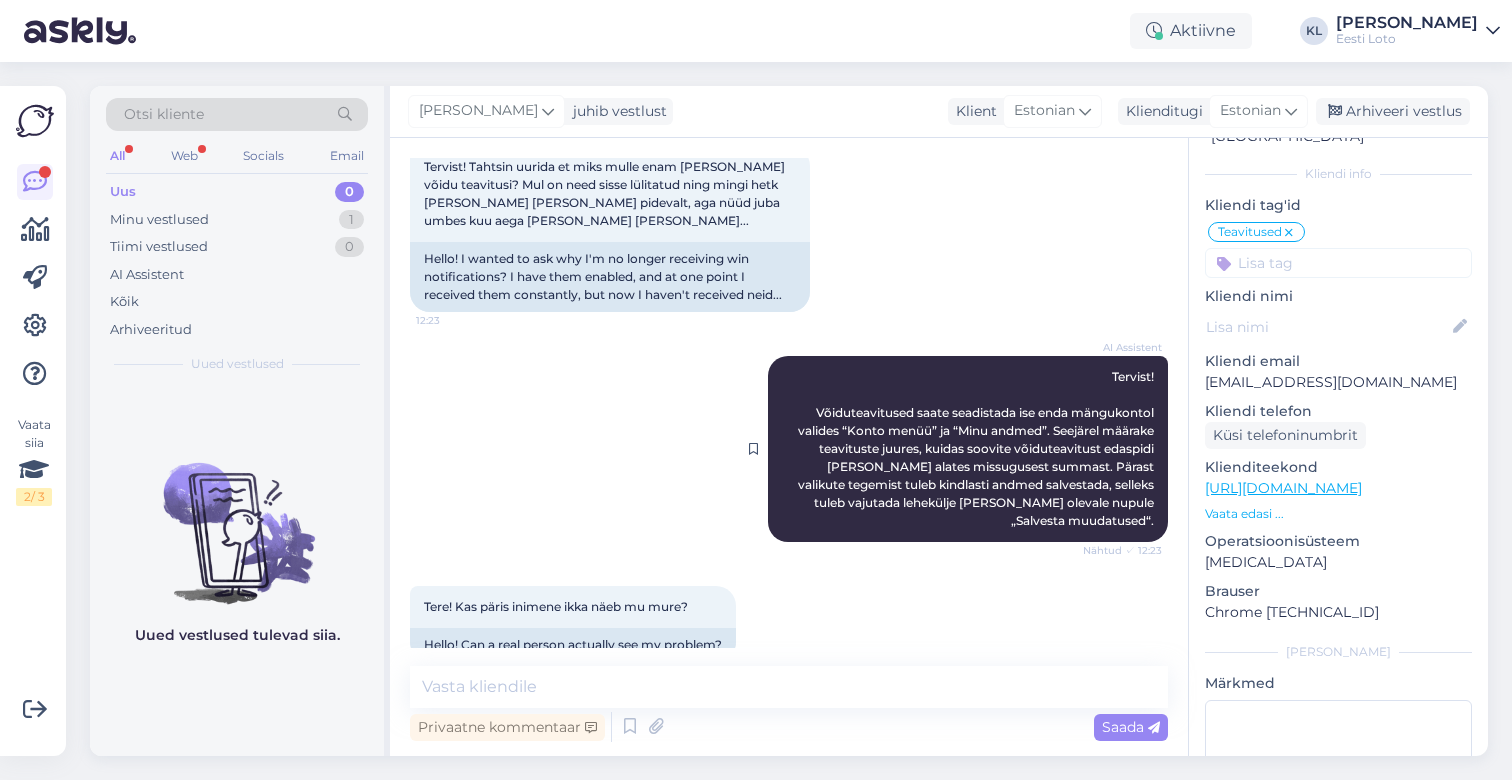 scroll, scrollTop: 746, scrollLeft: 0, axis: vertical 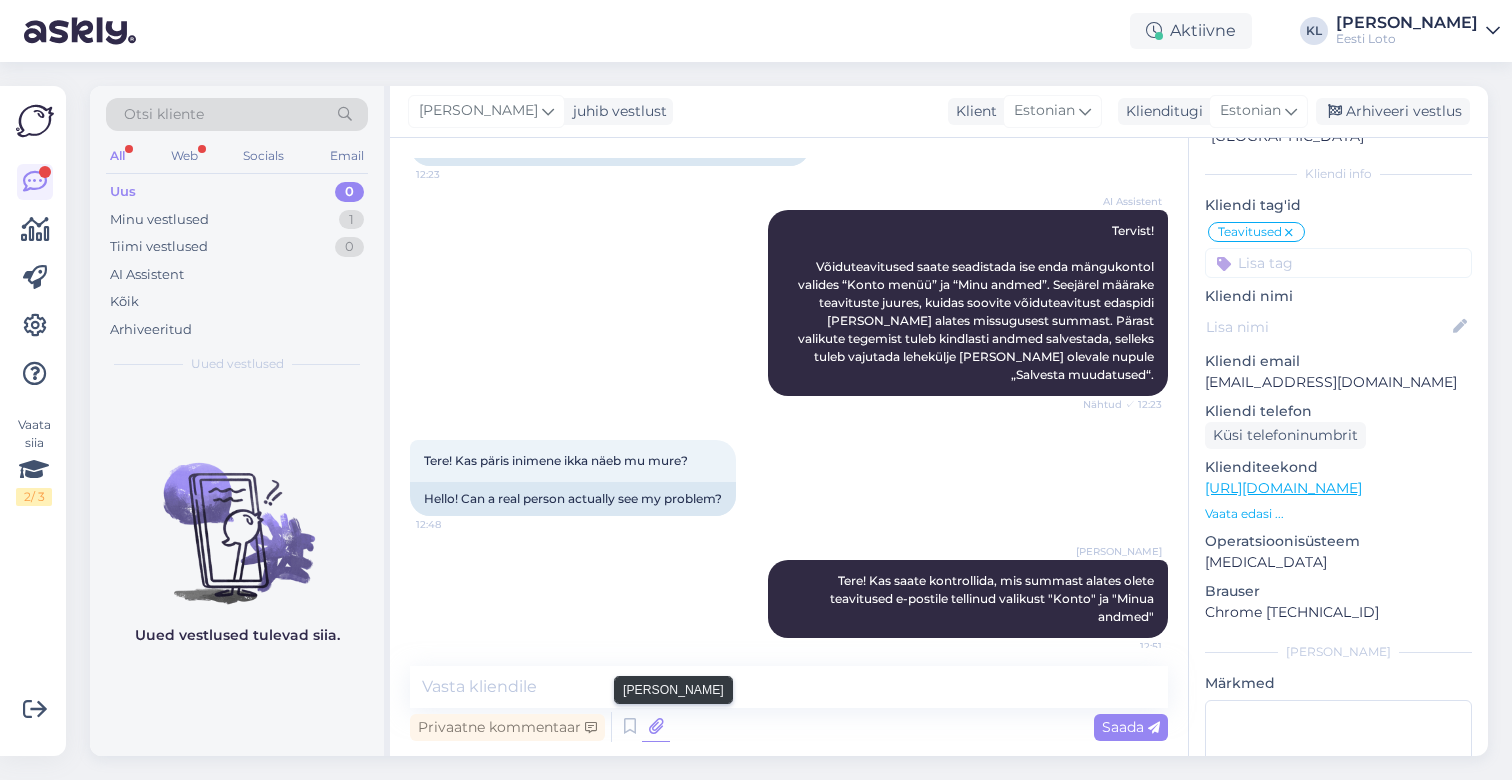 click at bounding box center [656, 727] 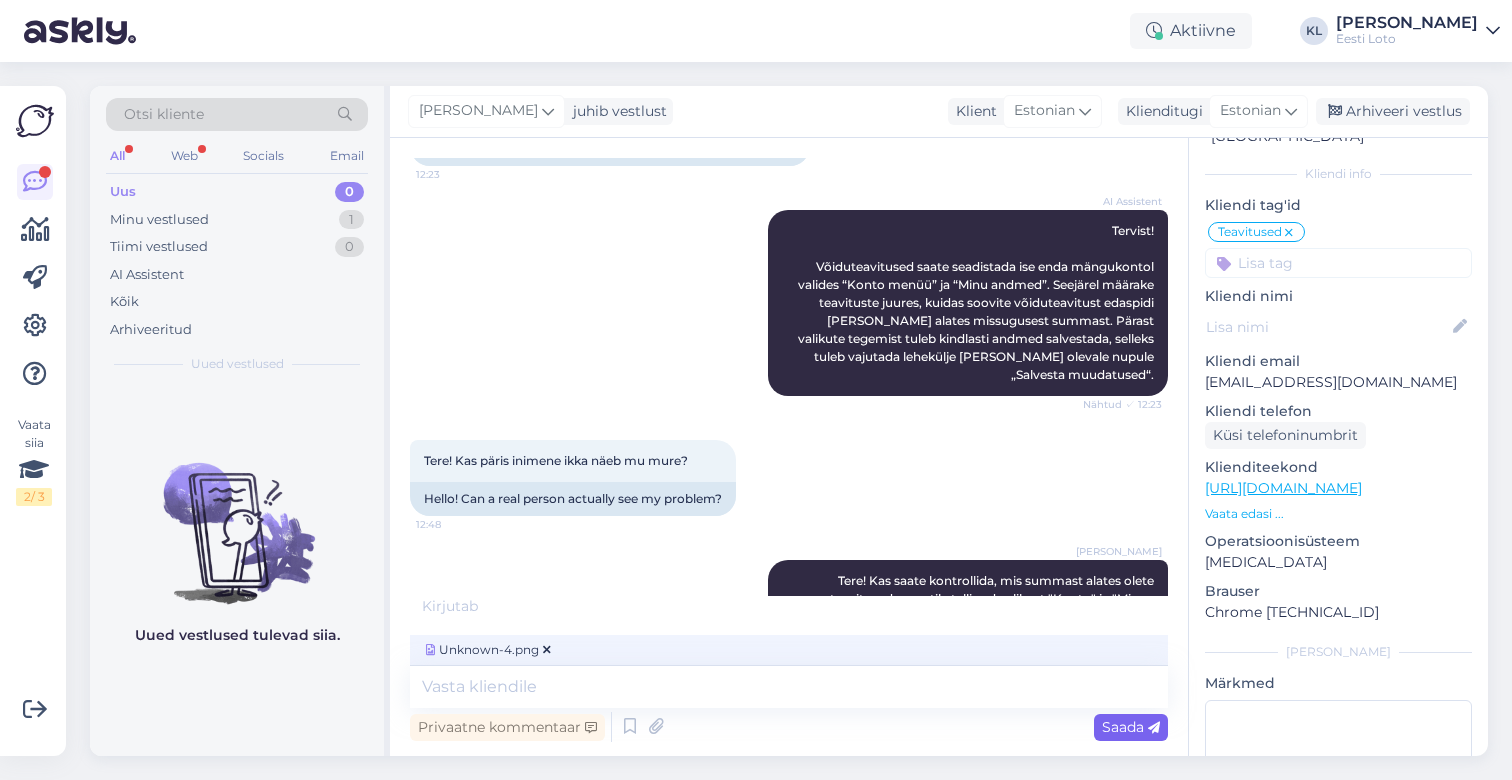 click on "Saada" at bounding box center (1131, 727) 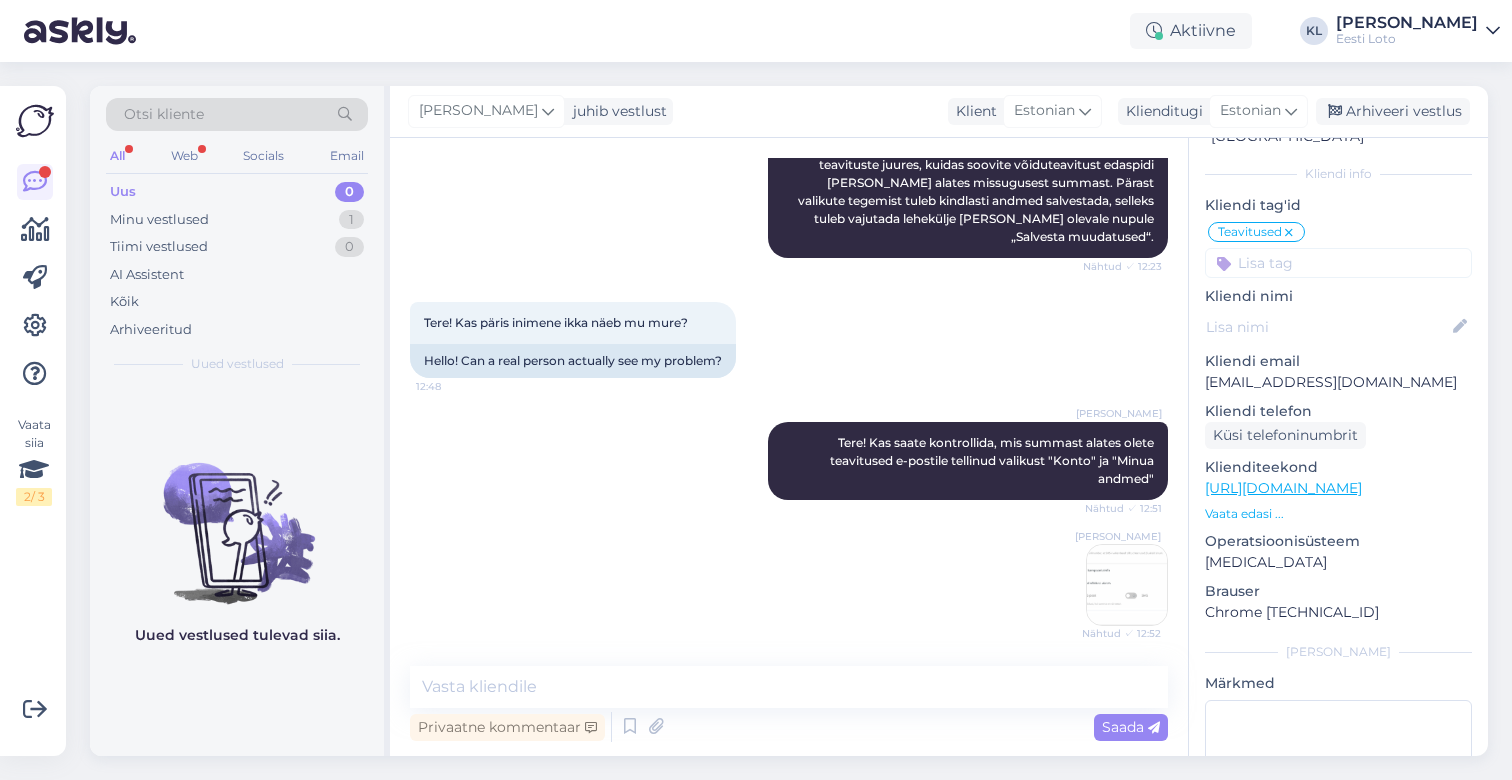 click on "[PERSON_NAME] Nähtud ✓ 12:52" at bounding box center [1127, 585] 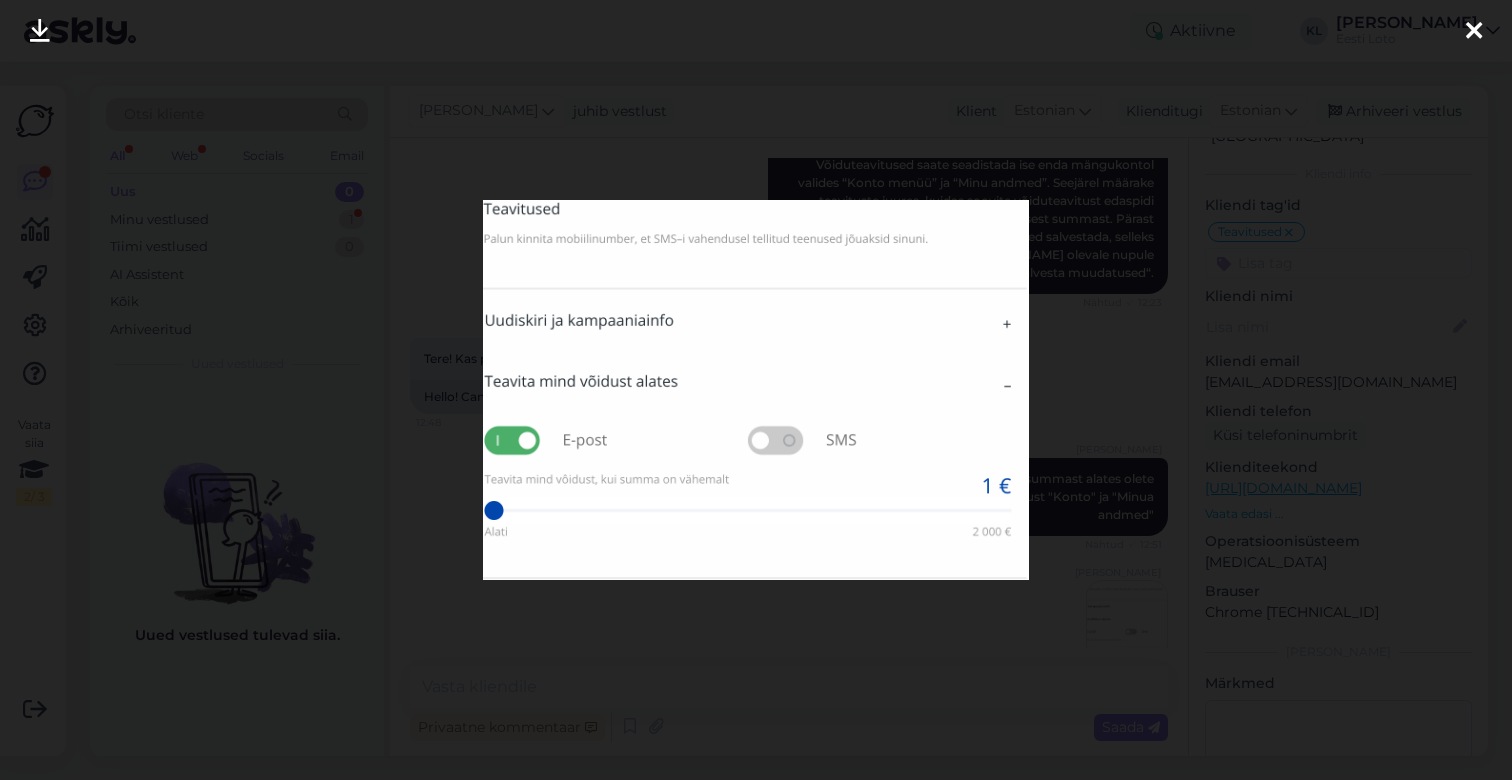 scroll, scrollTop: 934, scrollLeft: 0, axis: vertical 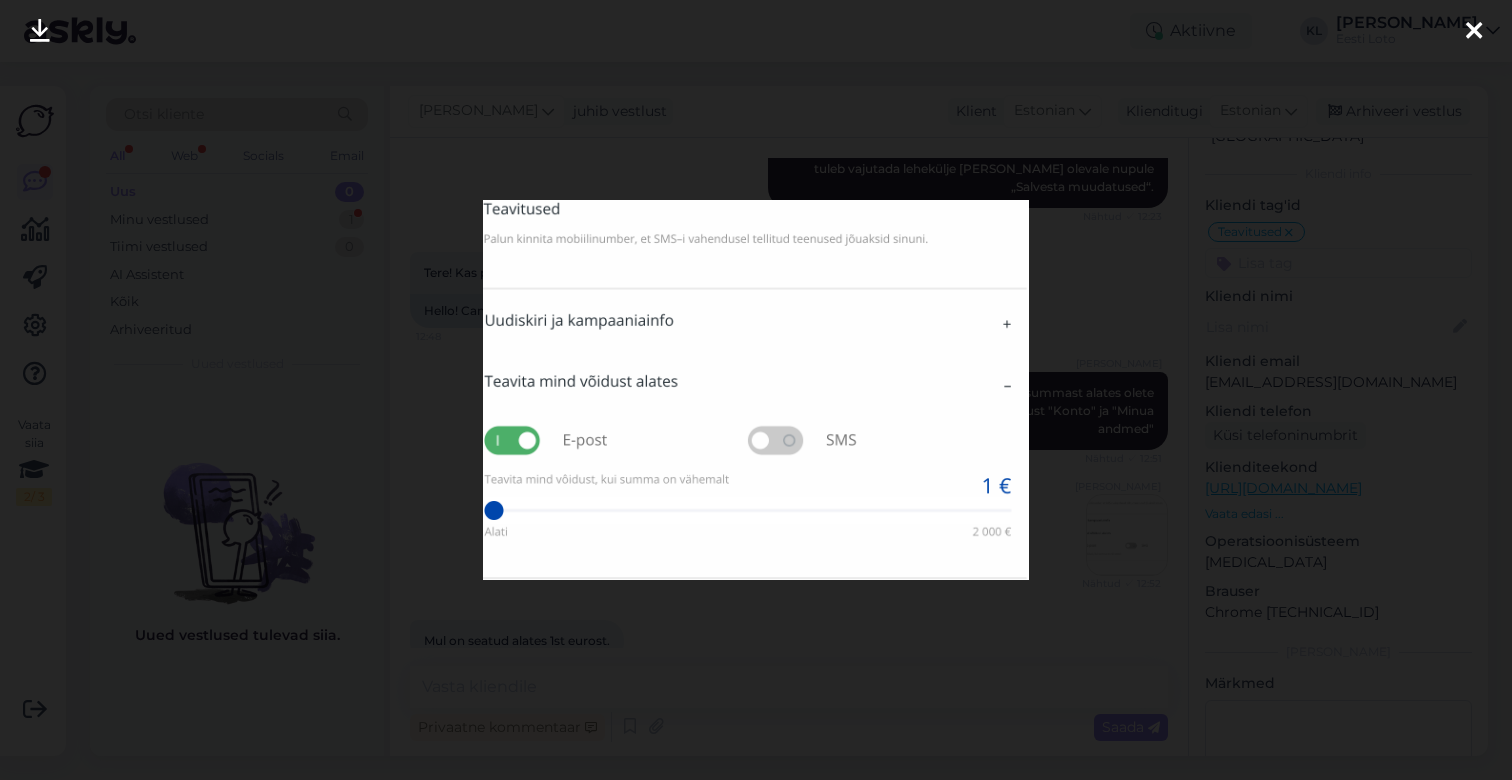 click at bounding box center [756, 390] 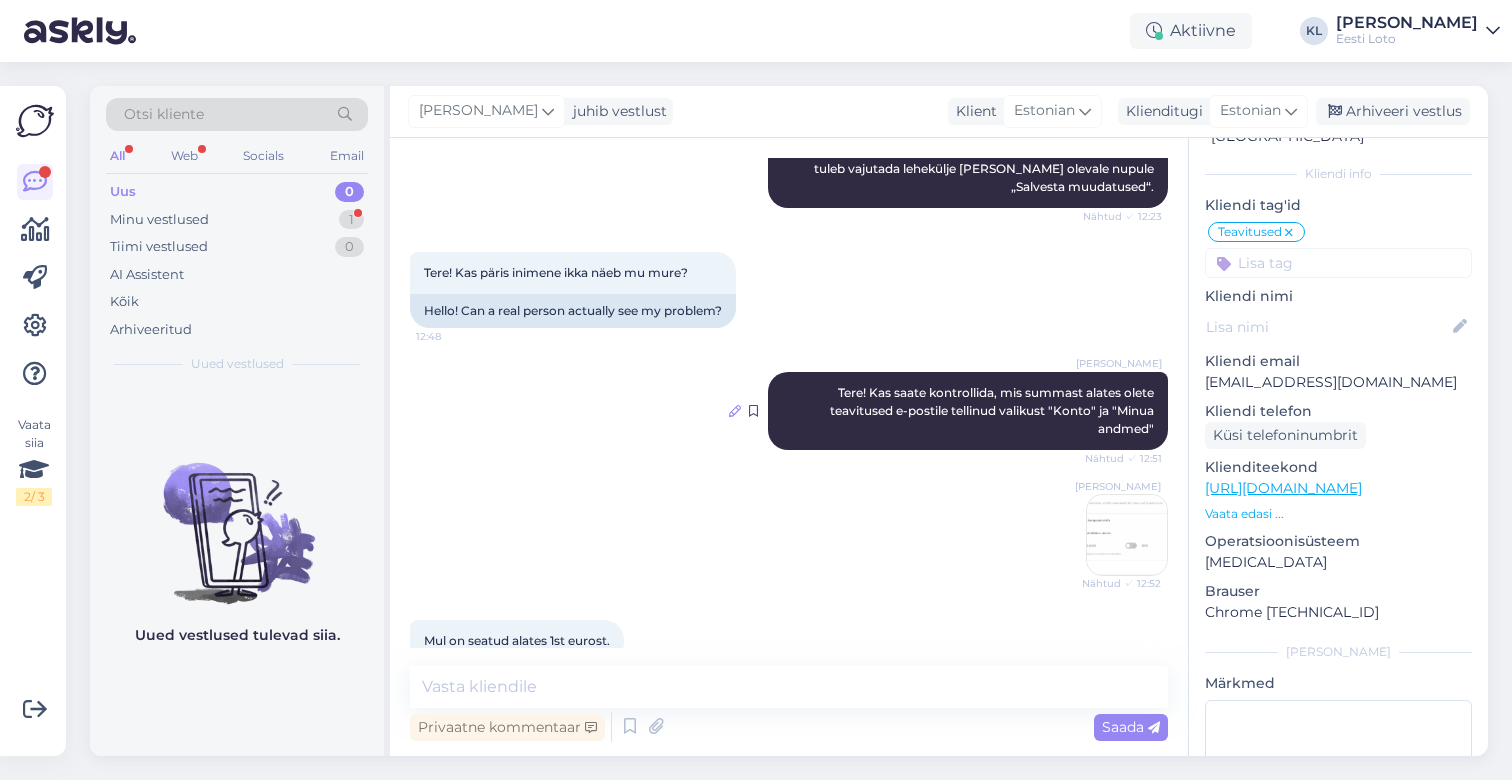 click at bounding box center (735, 411) 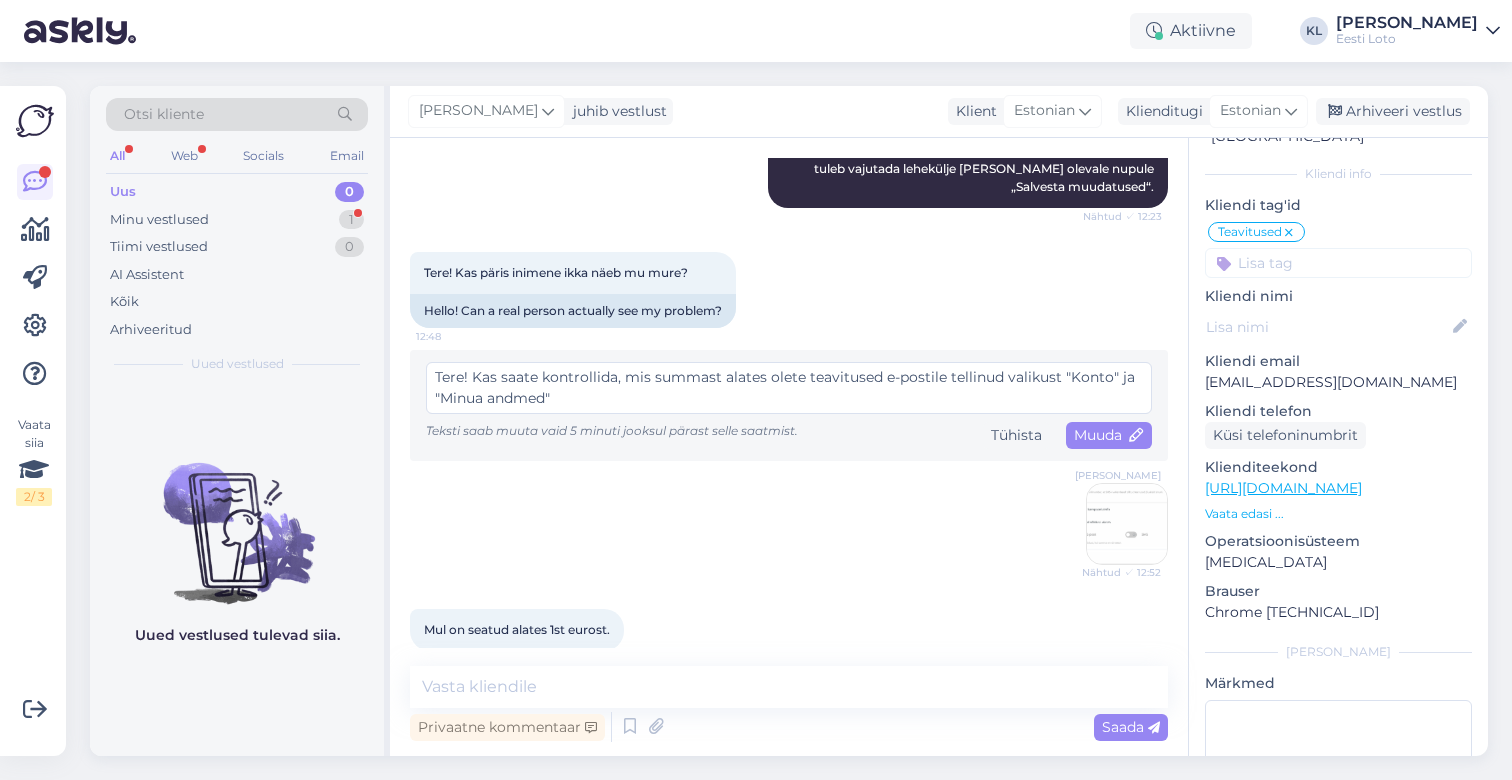 click on "Tere! Kas saate kontrollida, mis summast alates olete teavitused e-postile tellinud valikust "Konto" ja "Minua andmed"" at bounding box center (789, 388) 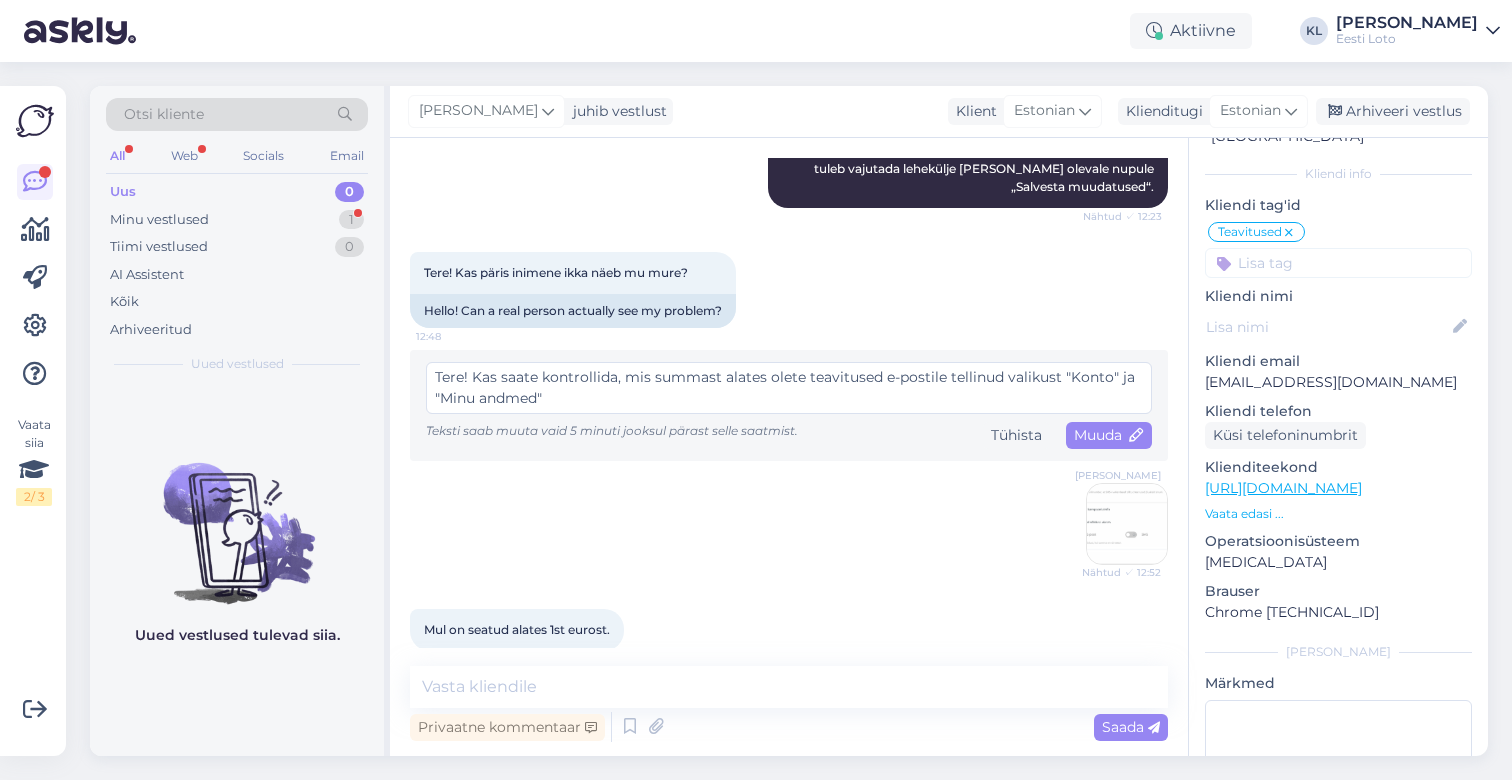 scroll, scrollTop: 923, scrollLeft: 0, axis: vertical 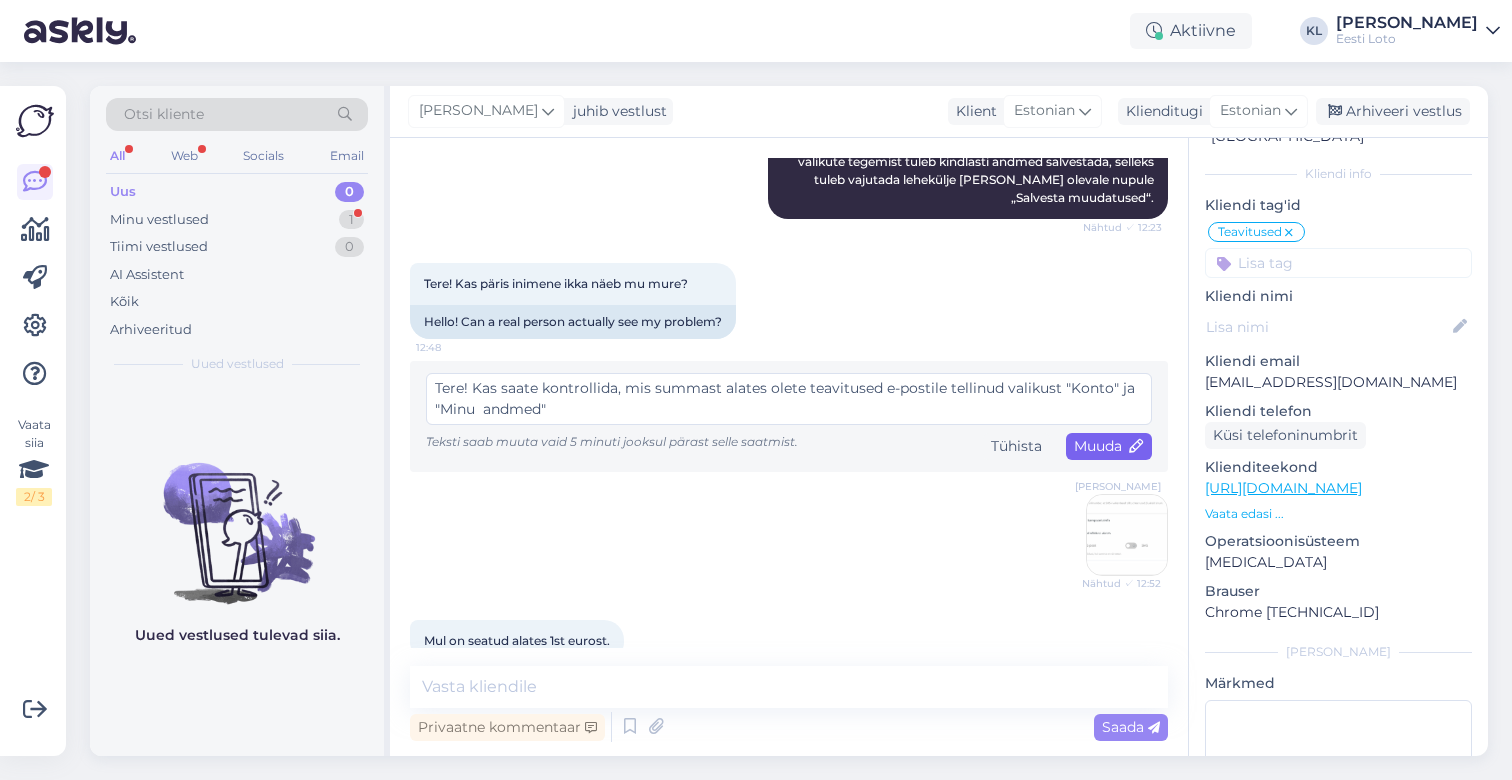 type on "Tere! Kas saate kontrollida, mis summast alates olete teavitused e-postile tellinud valikust "Konto" ja "Minu  andmed"" 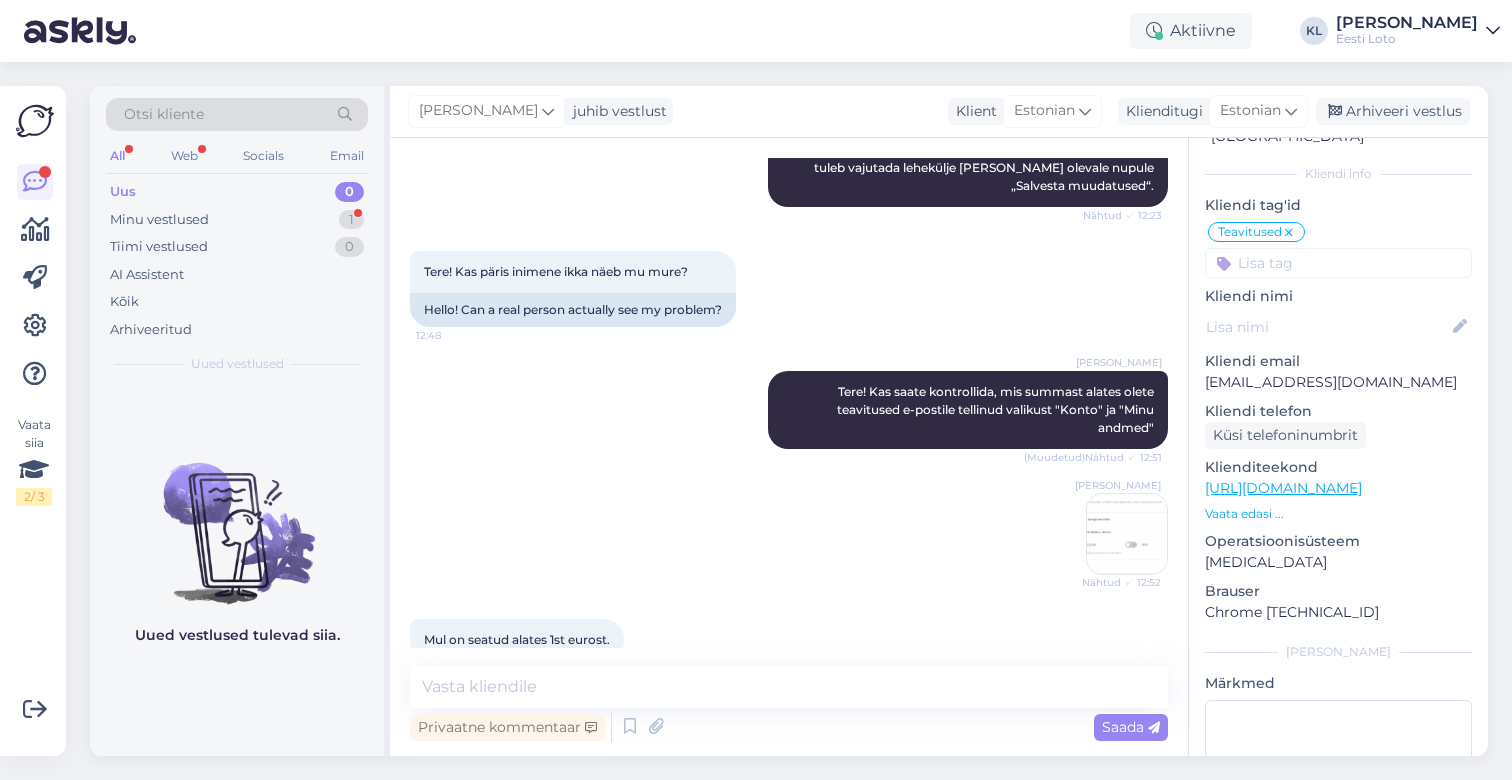 scroll, scrollTop: 934, scrollLeft: 0, axis: vertical 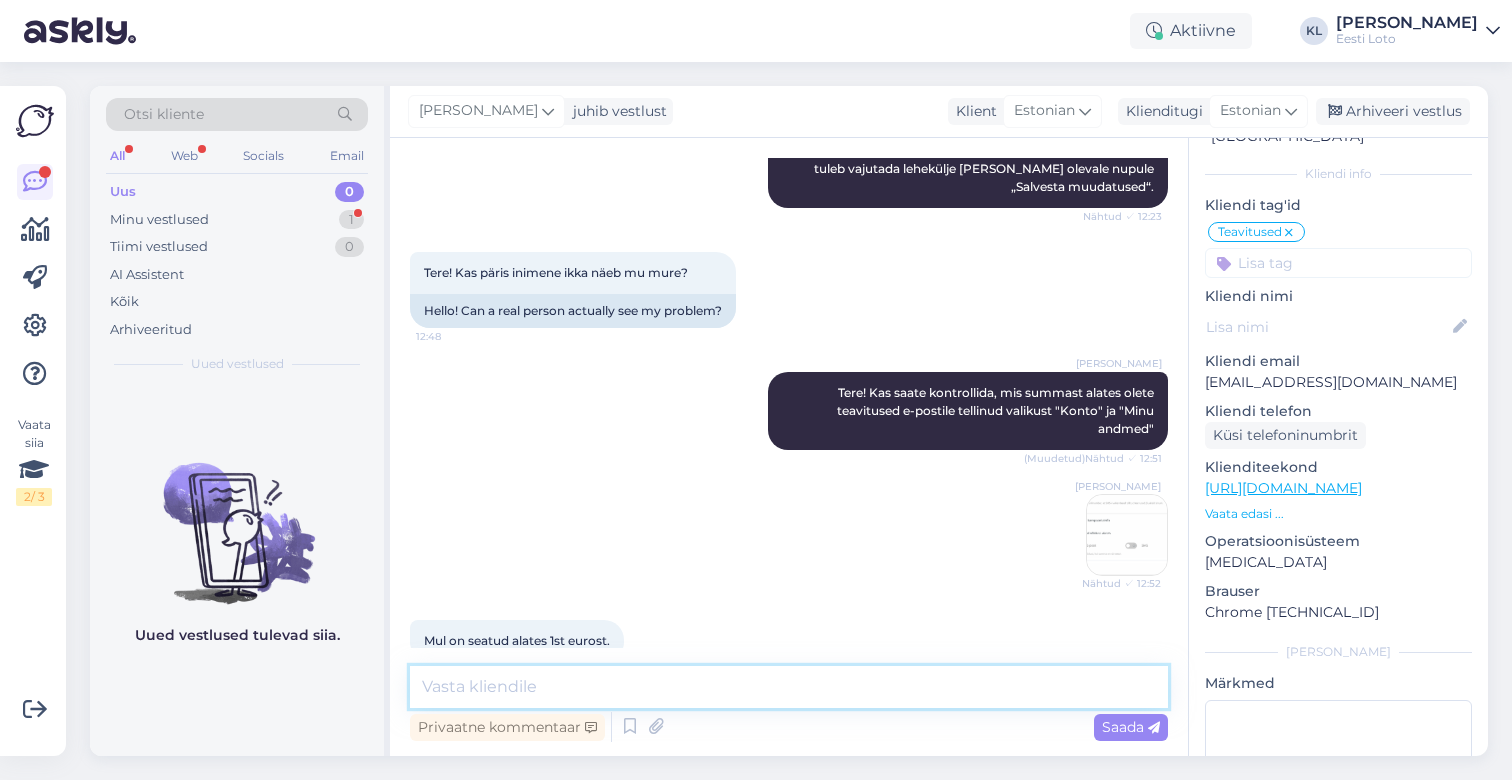 click at bounding box center (789, 687) 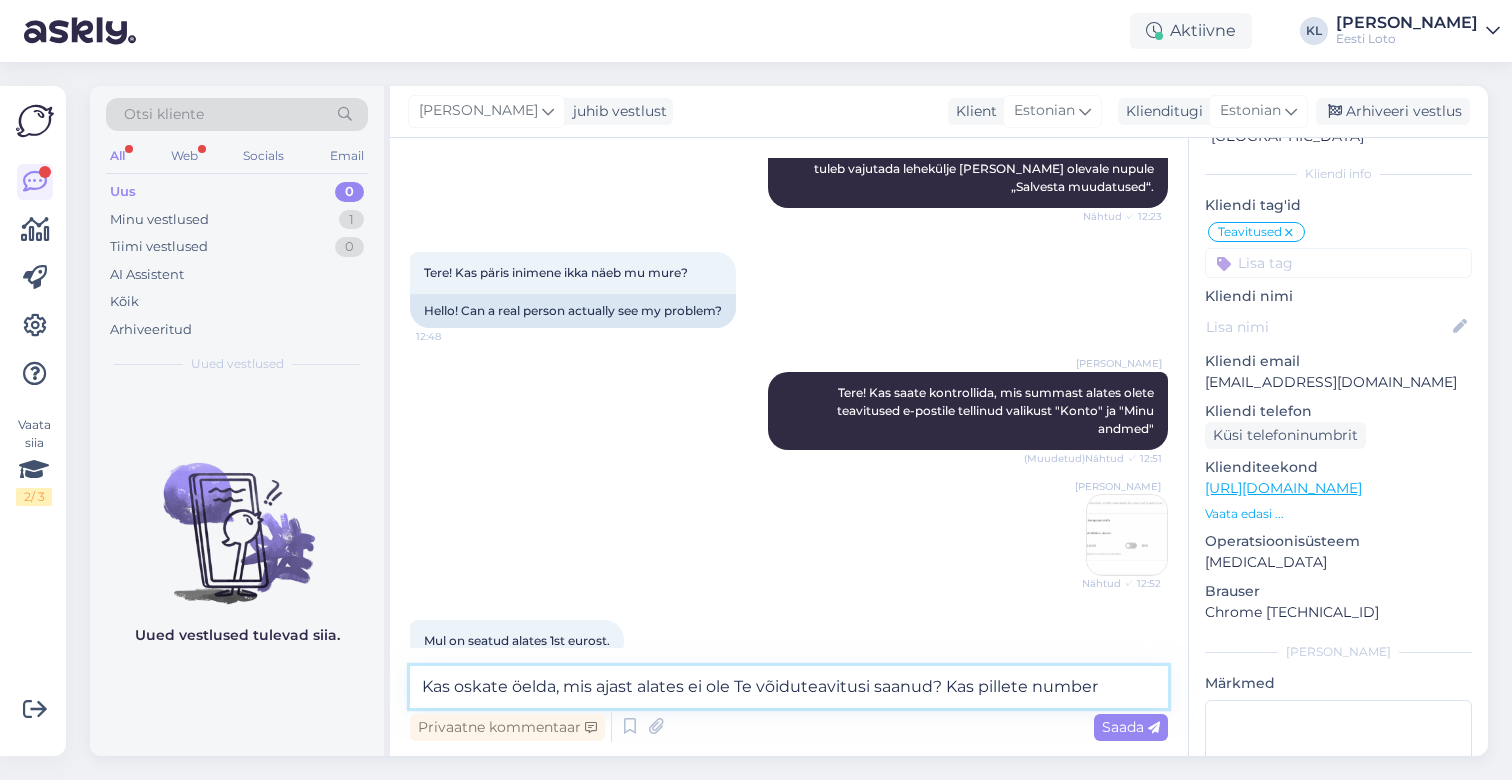 paste on "1528696699500" 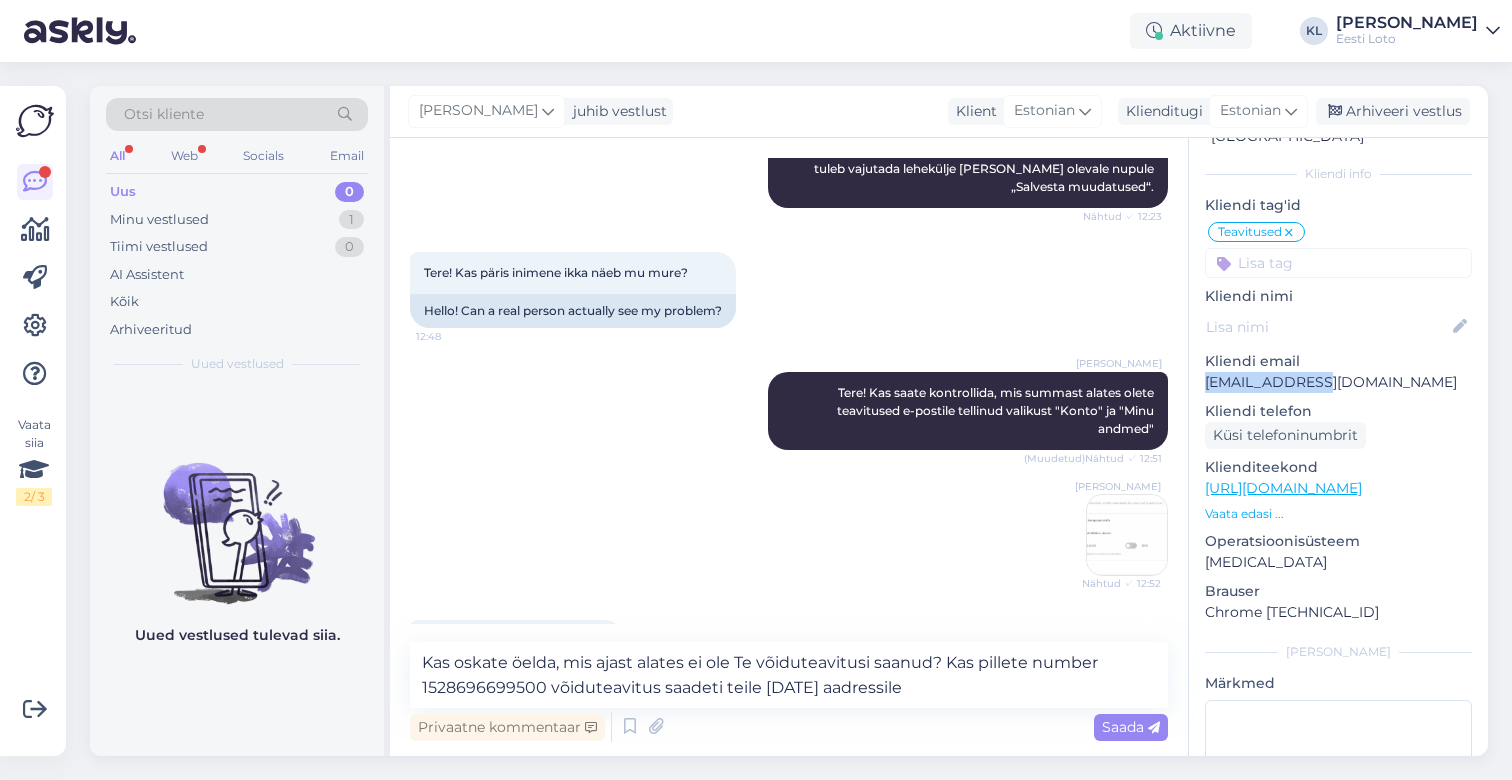 drag, startPoint x: 1329, startPoint y: 362, endPoint x: 1206, endPoint y: 362, distance: 123 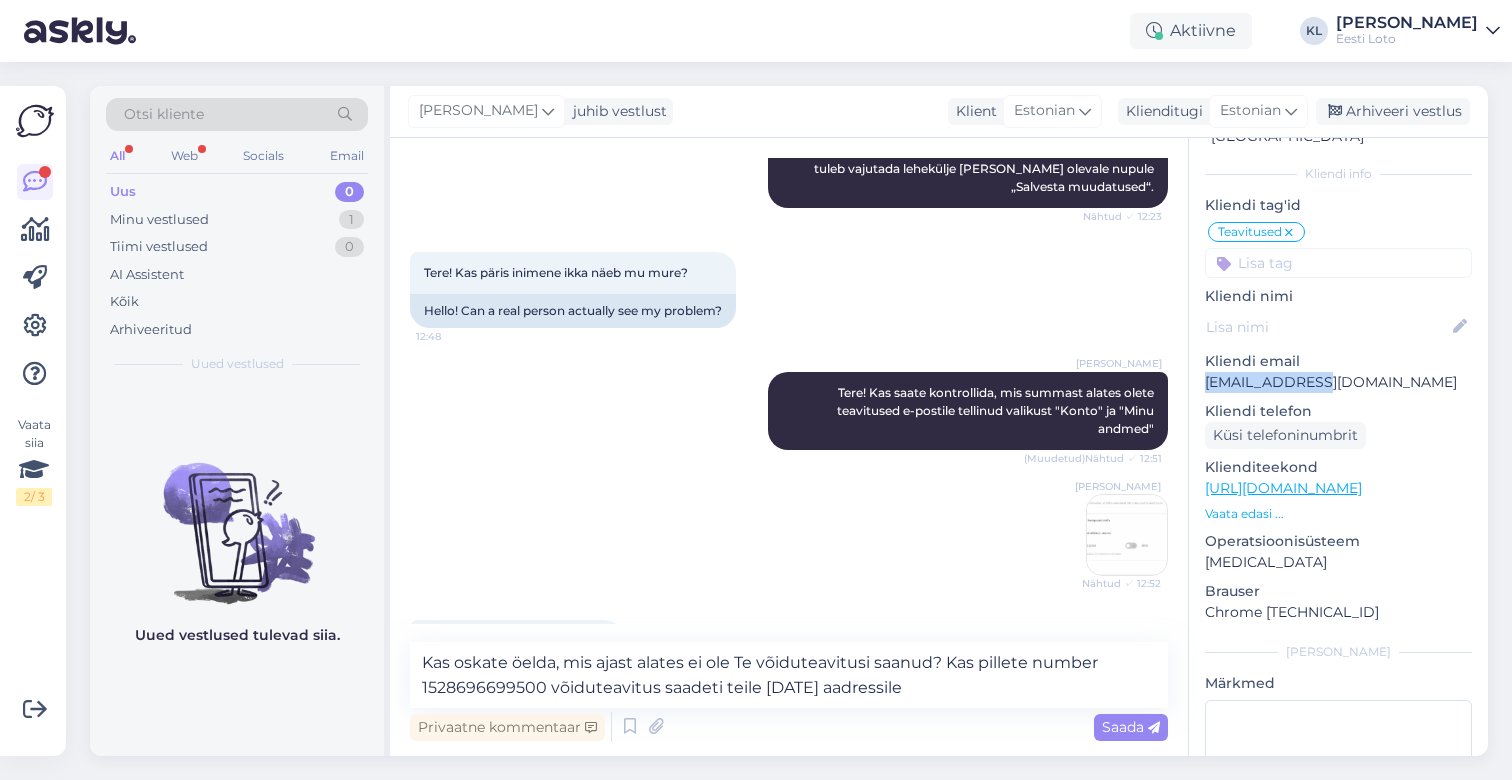 click on "[EMAIL_ADDRESS][DOMAIN_NAME]" at bounding box center [1338, 382] 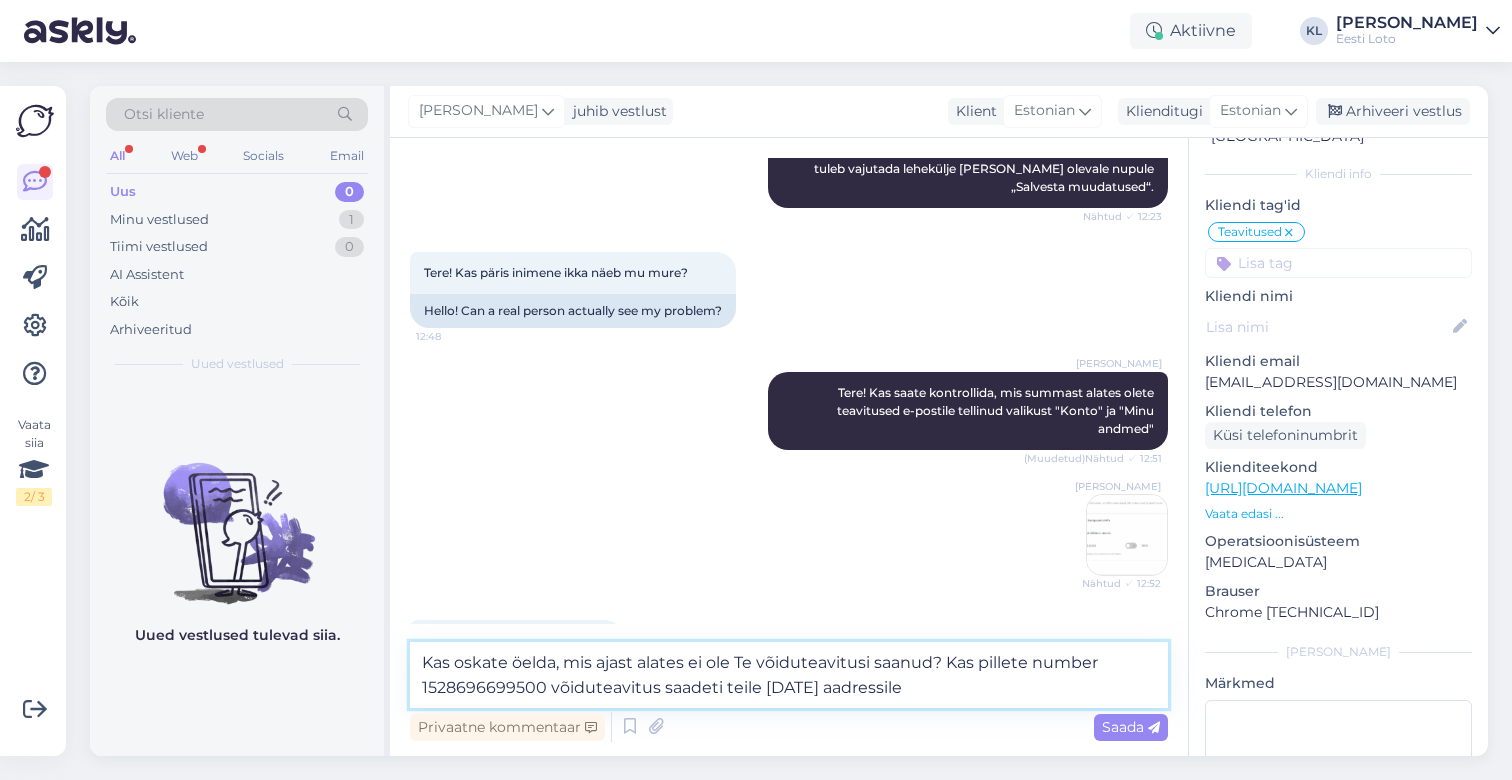 click on "Kas oskate öelda, mis ajast alates ei ole Te võiduteavitusi saanud? Kas pillete number 1528696699500 võiduteavitus saadeti teile [DATE] aadressile" at bounding box center [789, 675] 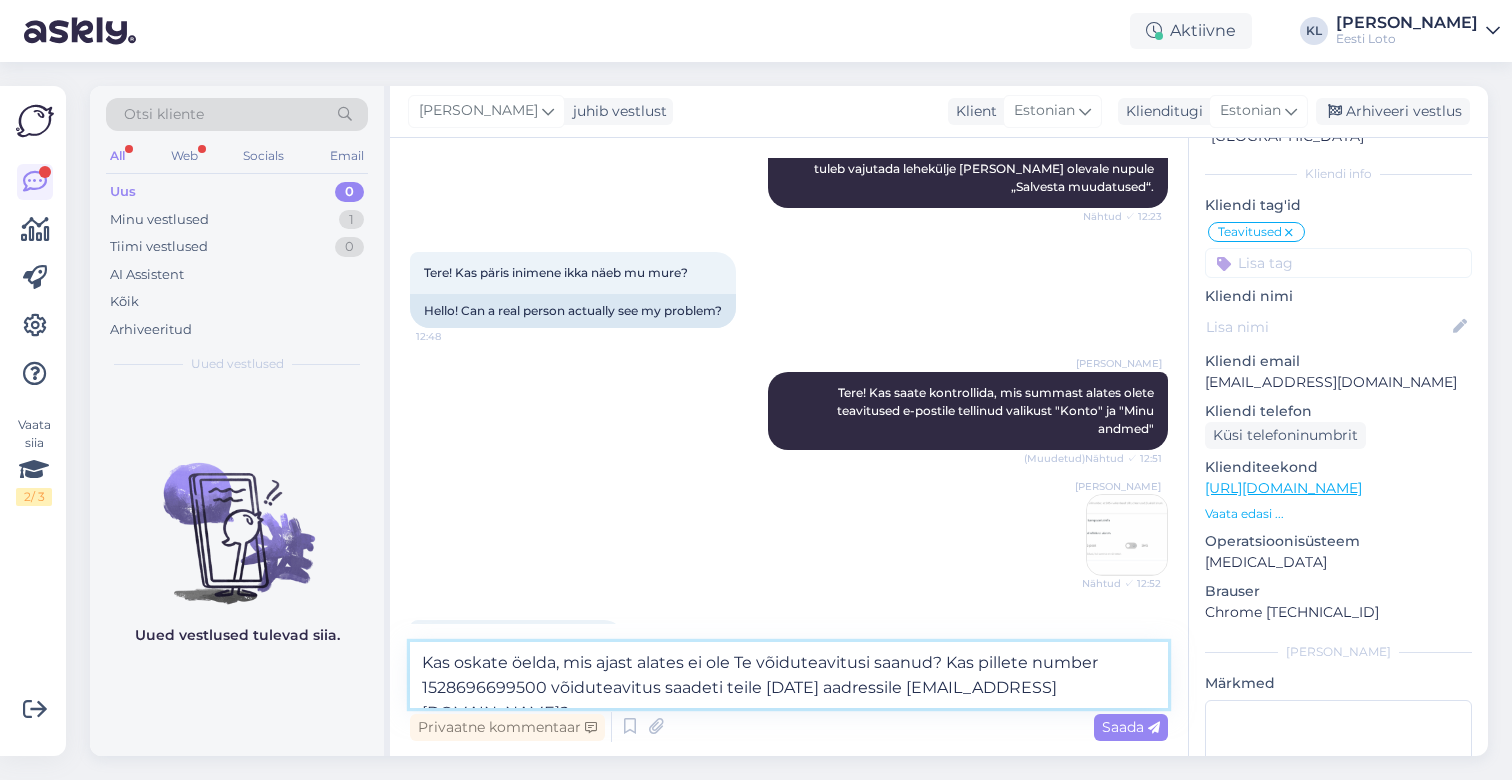 type on "Kas oskate öelda, mis ajast alates ei ole Te võiduteavitusi saanud? Kas pillete number 1528696699500 võiduteavitus saadeti teile [DATE] aadressile [EMAIL_ADDRESS][DOMAIN_NAME]?" 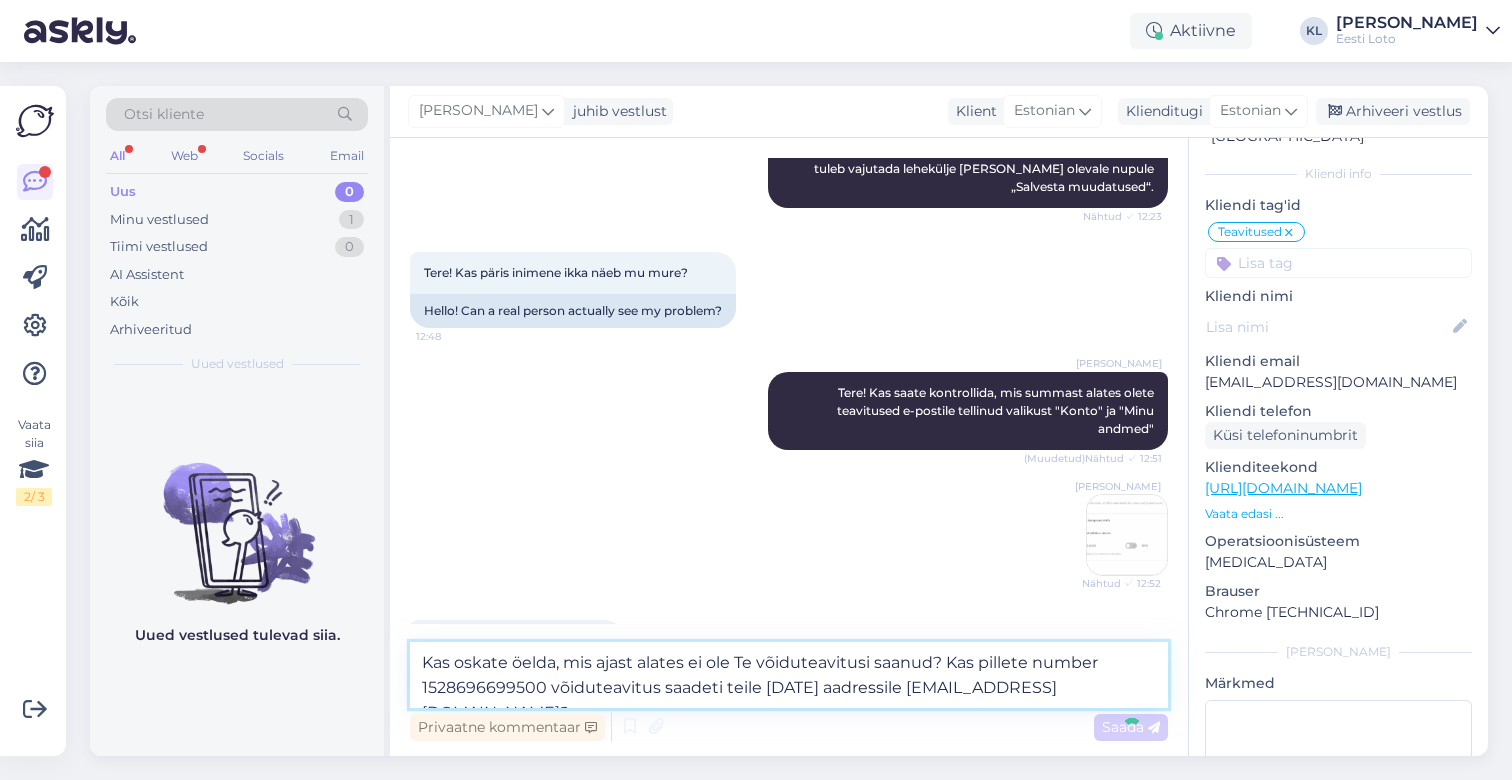 type 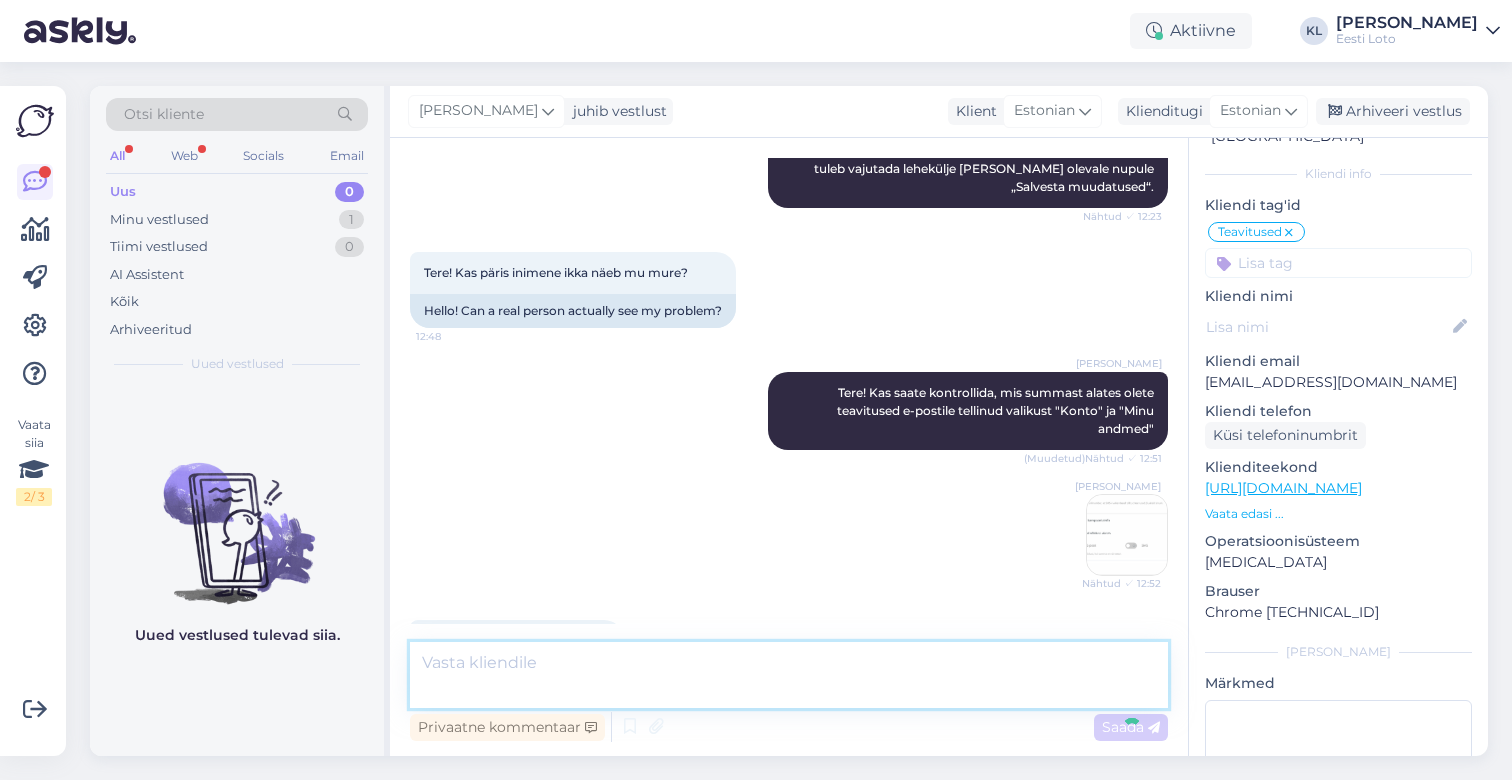 scroll, scrollTop: 1056, scrollLeft: 0, axis: vertical 